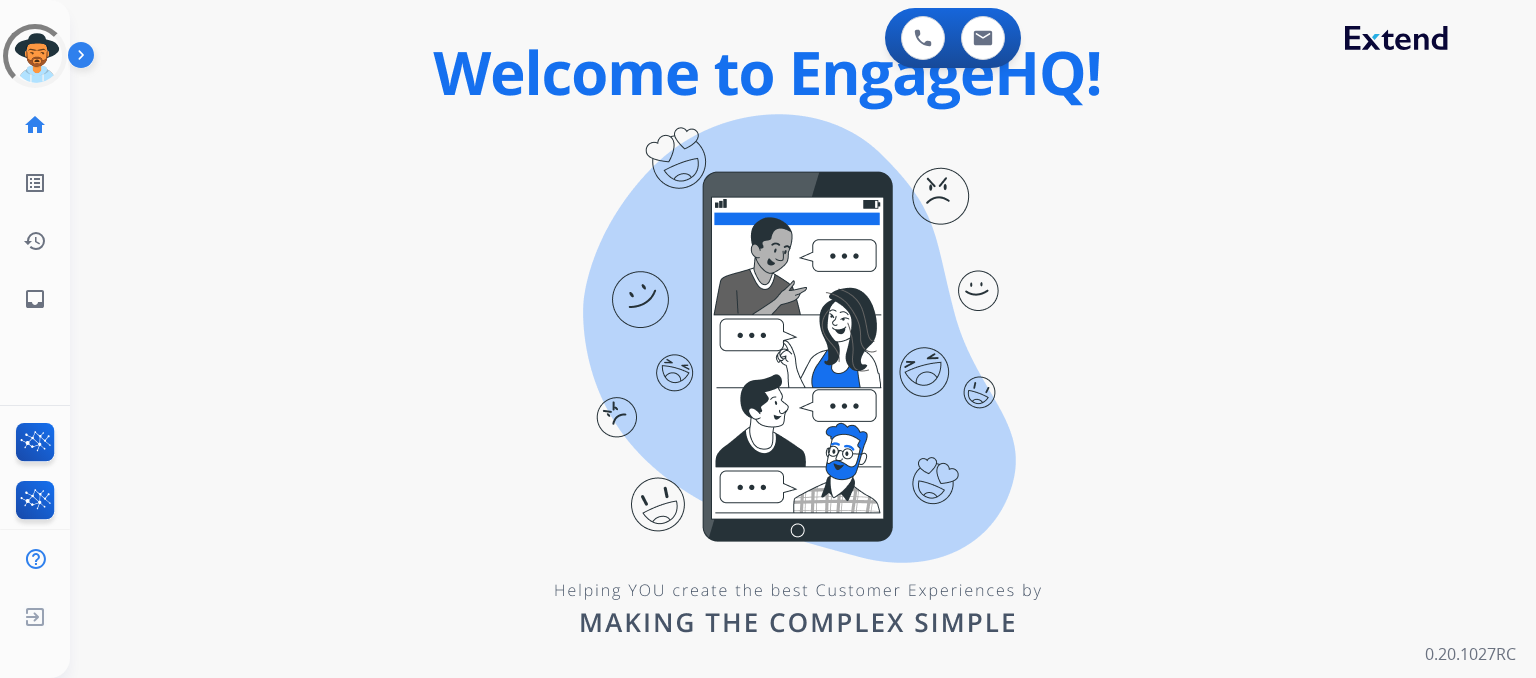 scroll, scrollTop: 0, scrollLeft: 0, axis: both 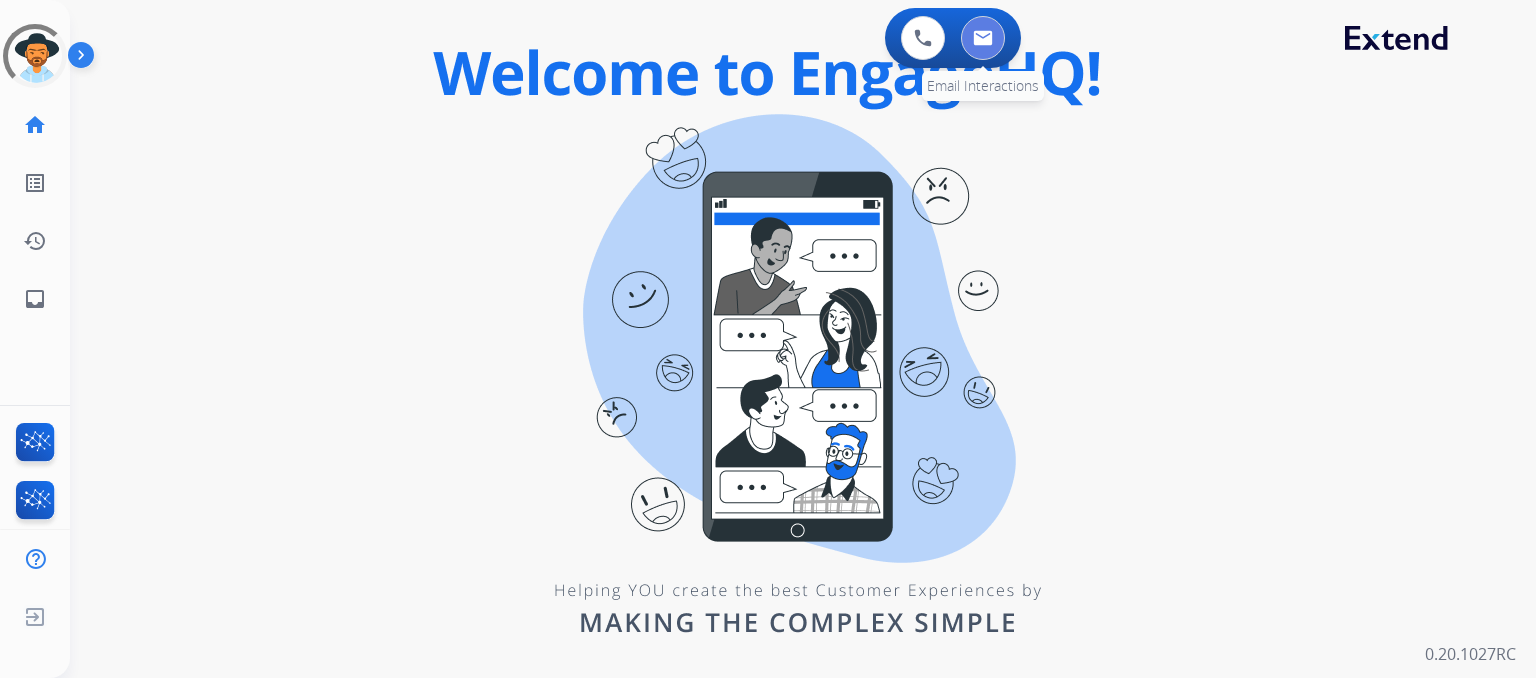 click at bounding box center [983, 38] 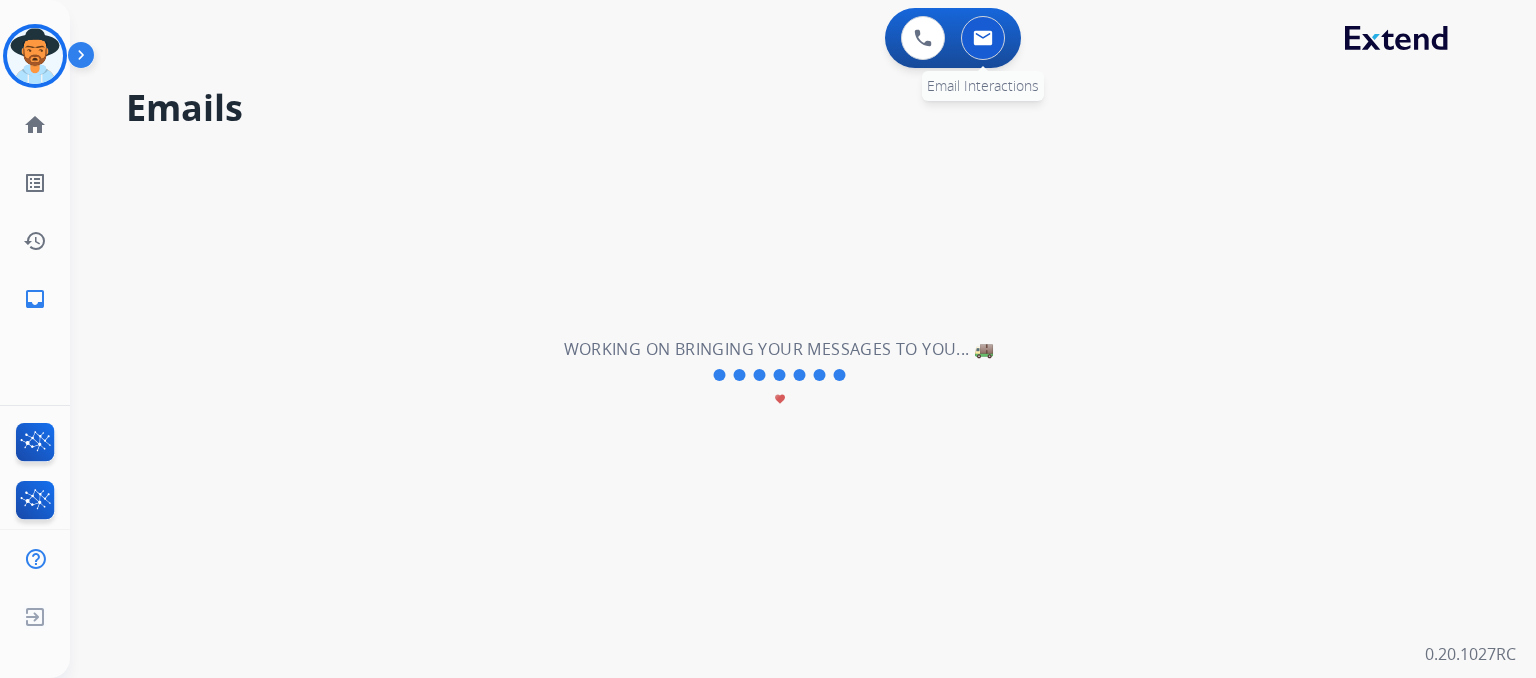 click at bounding box center [983, 38] 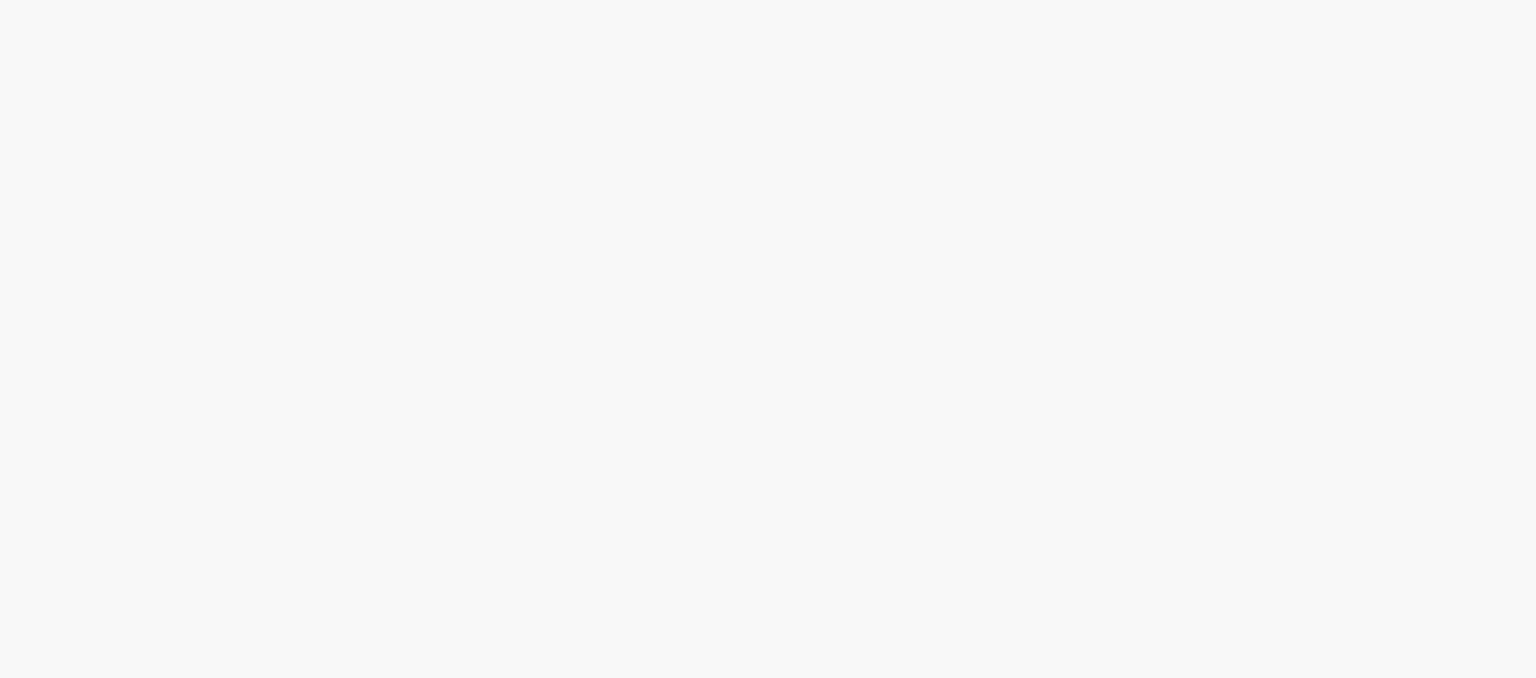 scroll, scrollTop: 0, scrollLeft: 0, axis: both 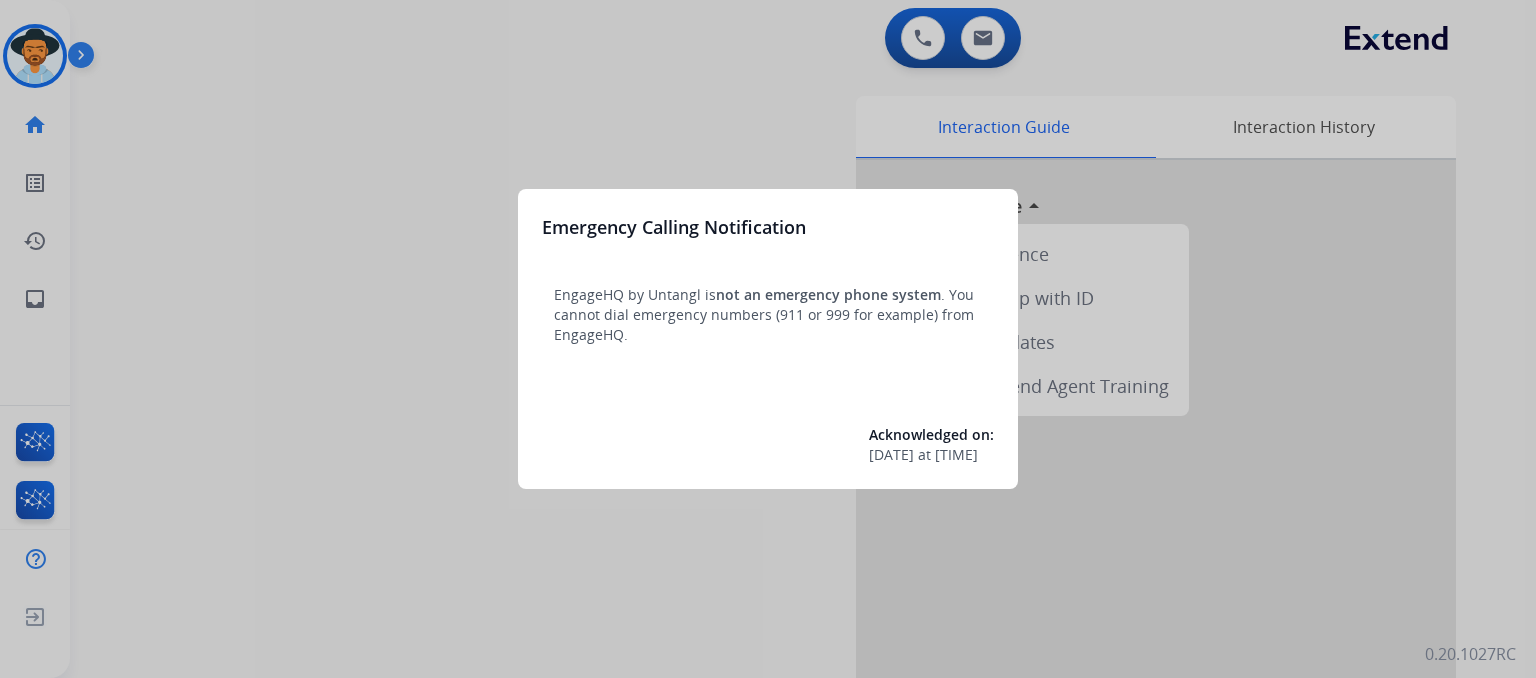 click at bounding box center (768, 339) 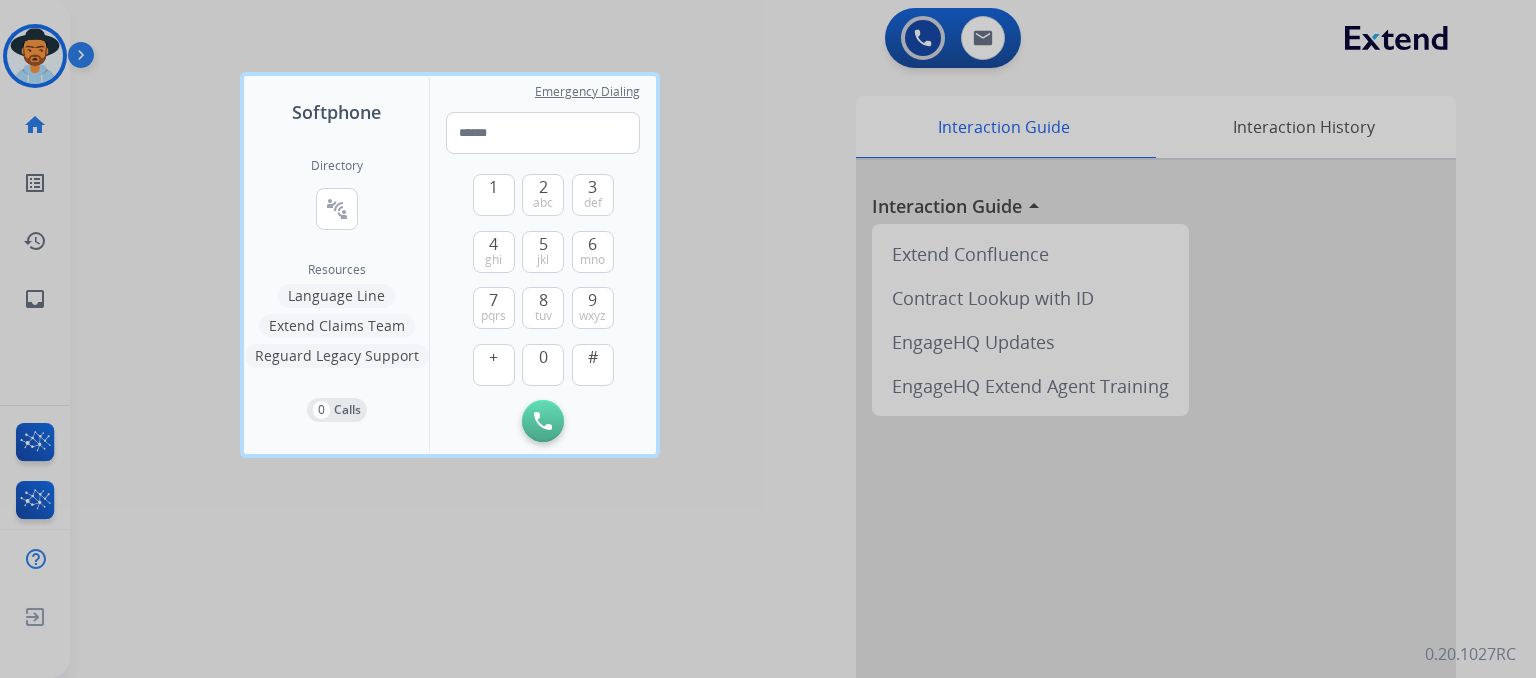 click at bounding box center [768, 339] 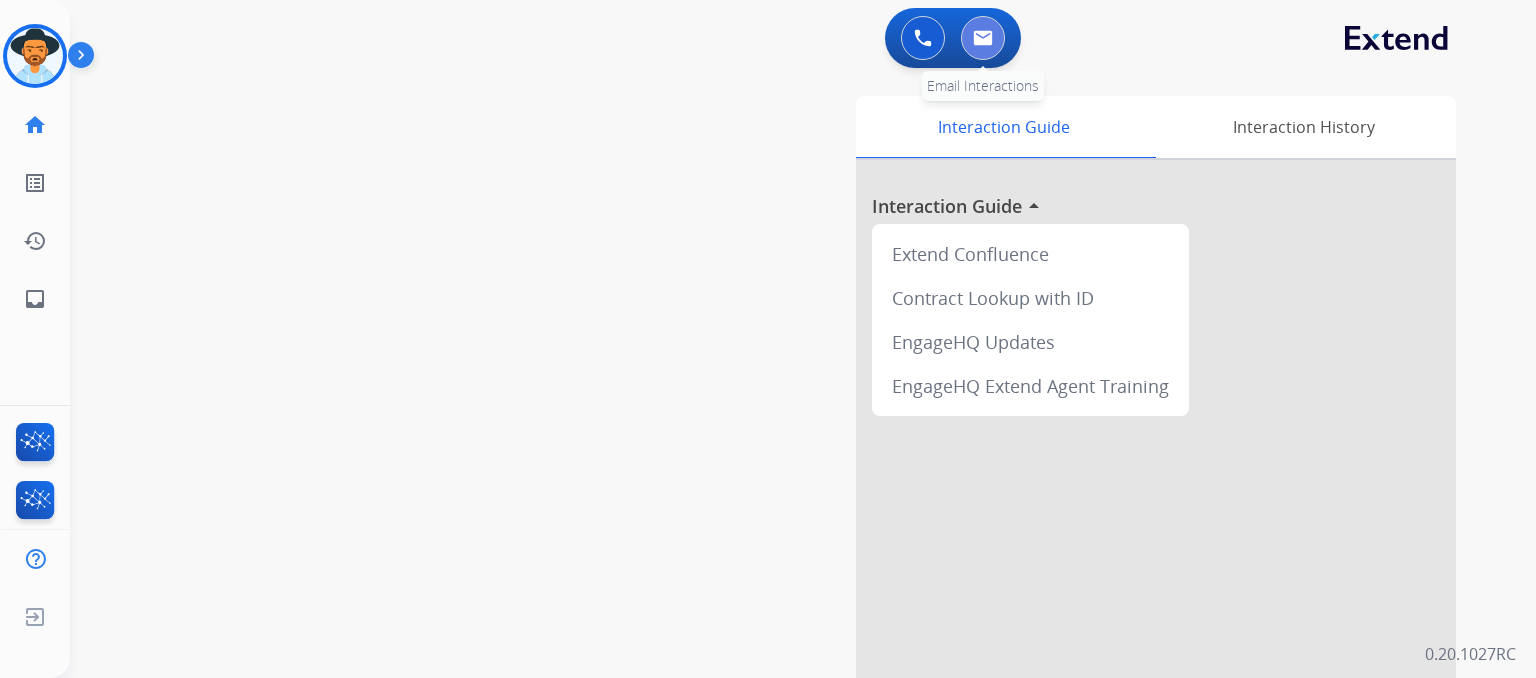 click at bounding box center (983, 38) 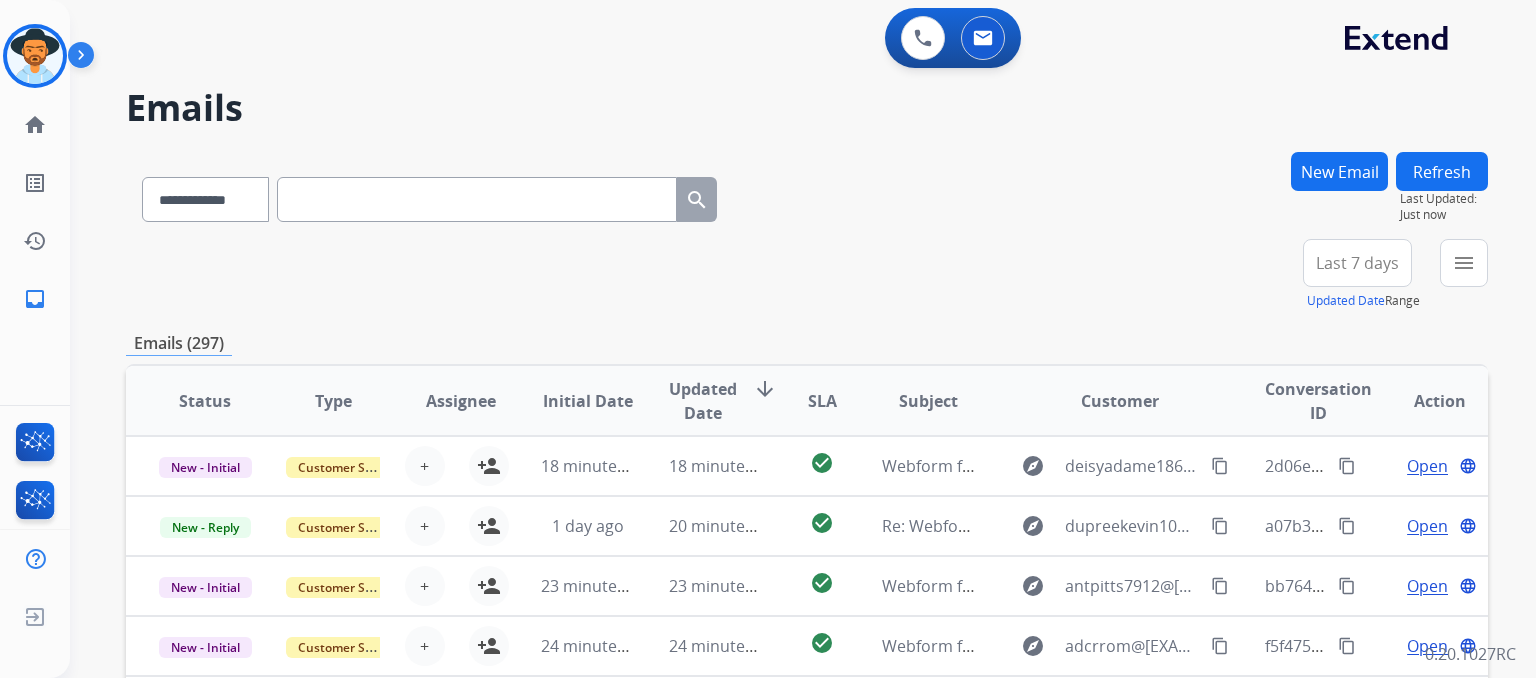 click on "Last 7 days" at bounding box center [1357, 263] 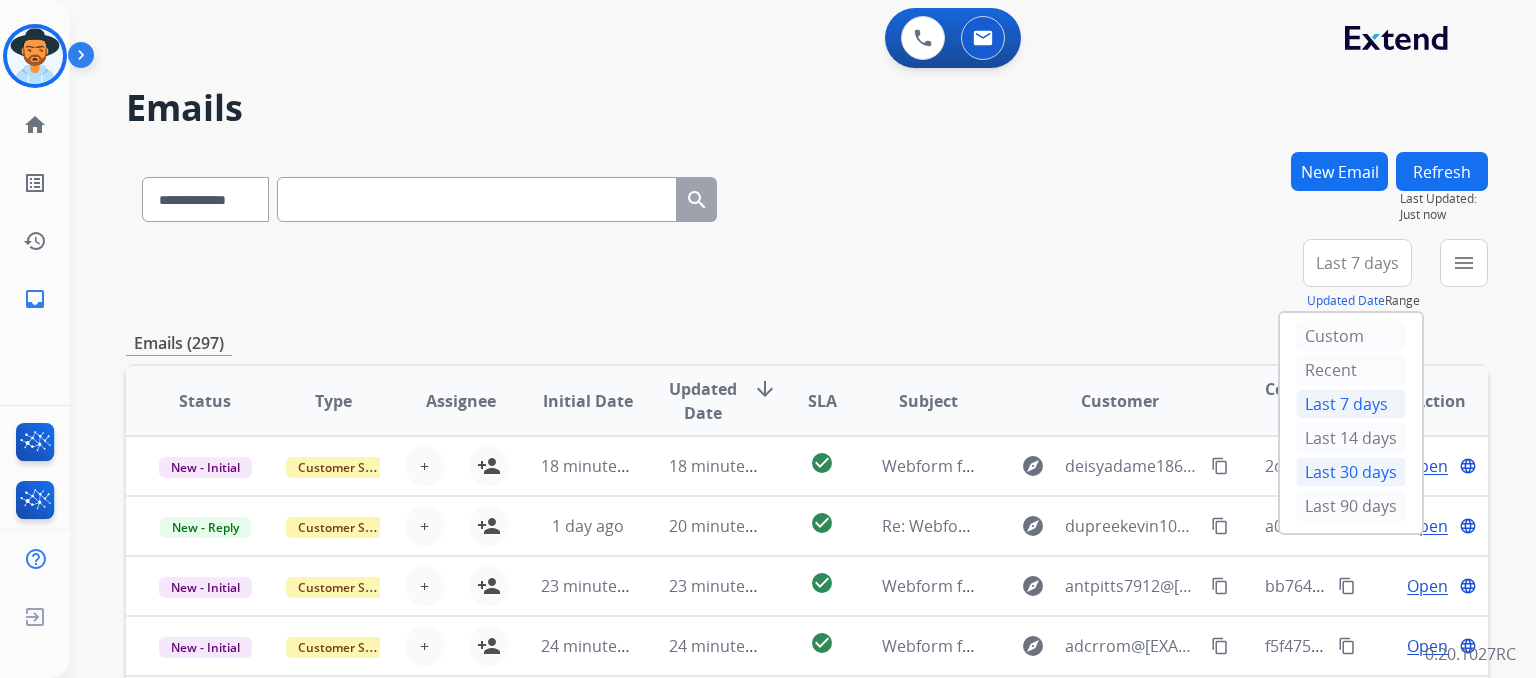 click on "Last 30 days" at bounding box center (1351, 472) 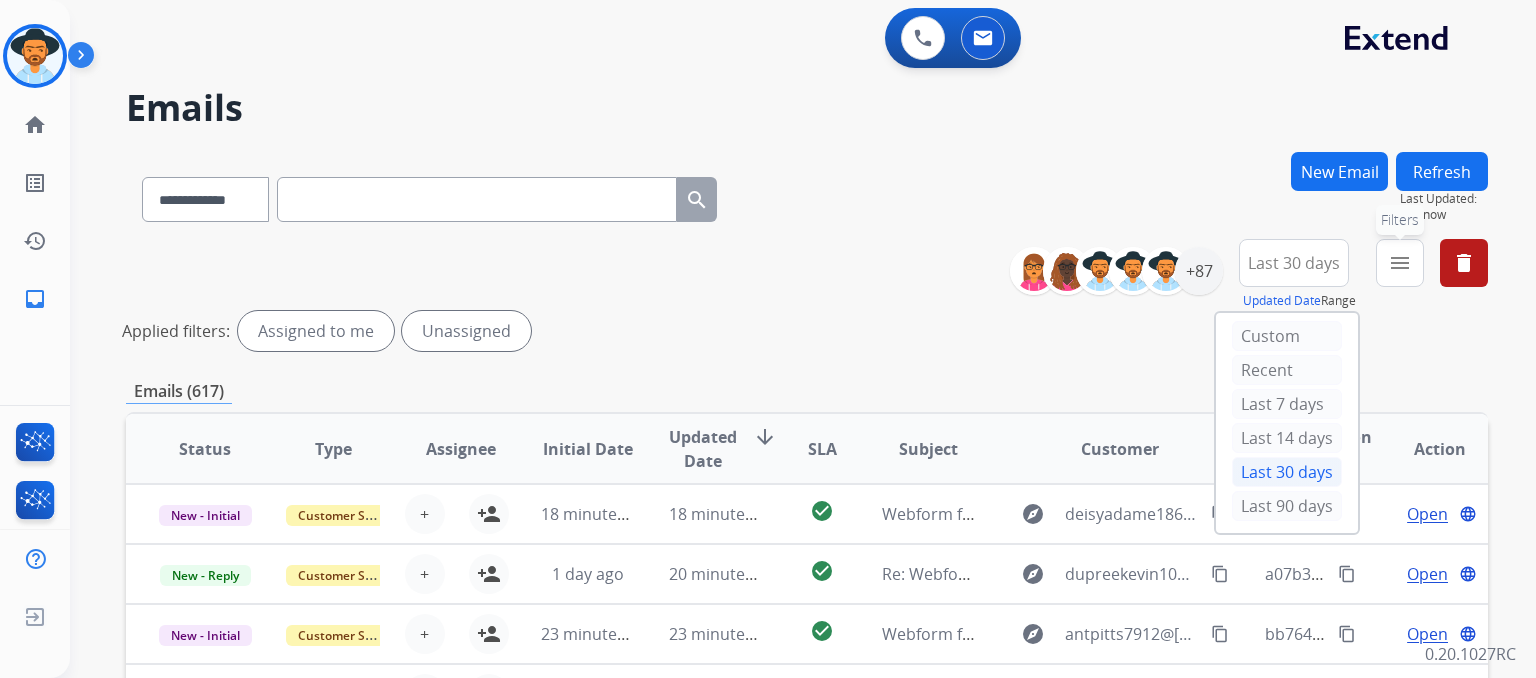 click on "menu" at bounding box center (1400, 263) 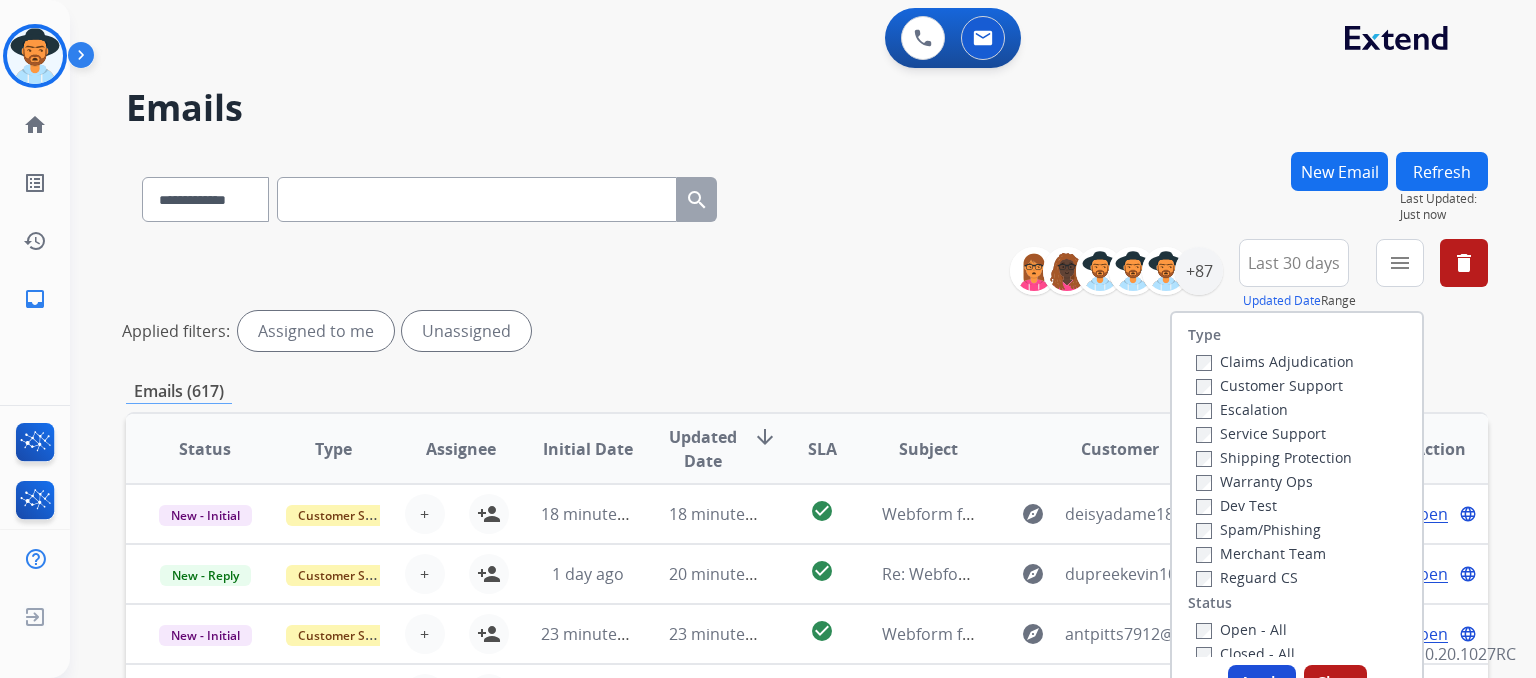 click on "Customer Support" at bounding box center [1269, 385] 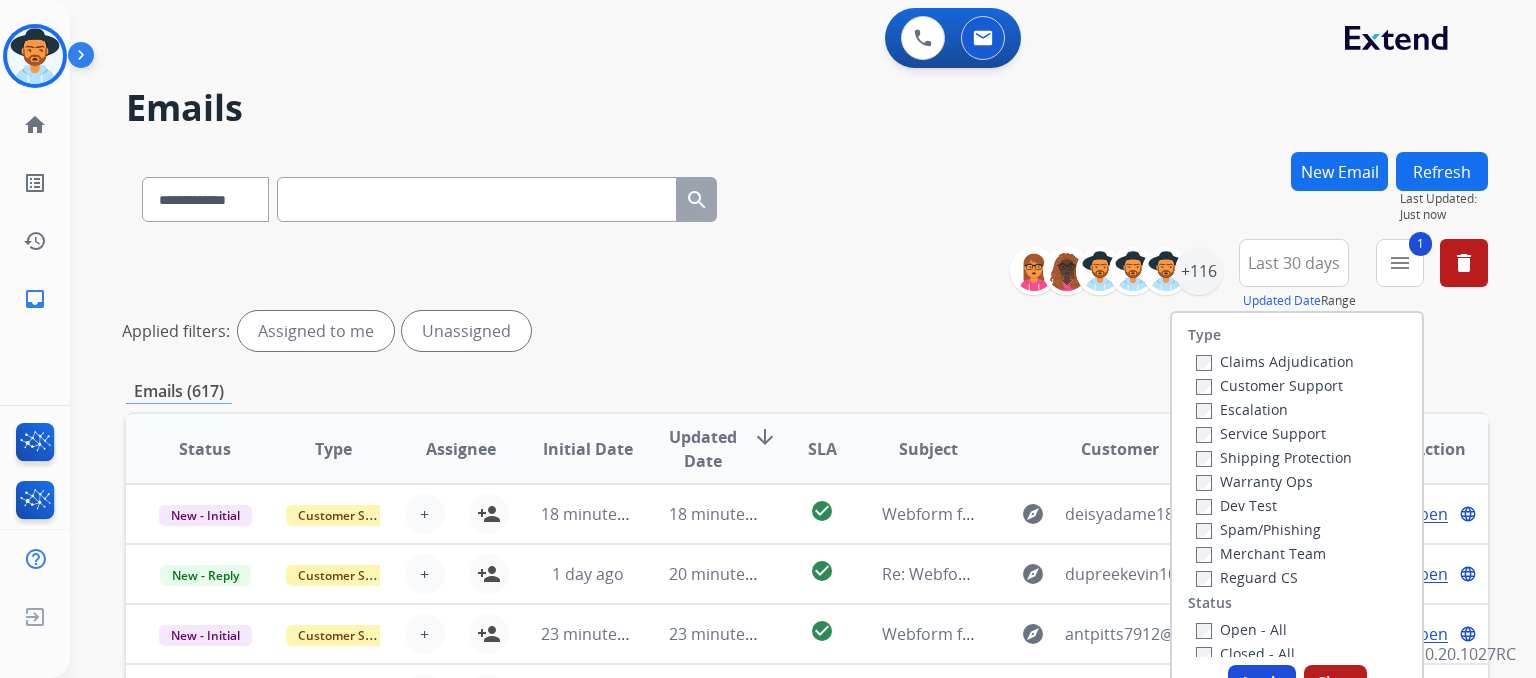 click on "Shipping Protection" at bounding box center (1274, 457) 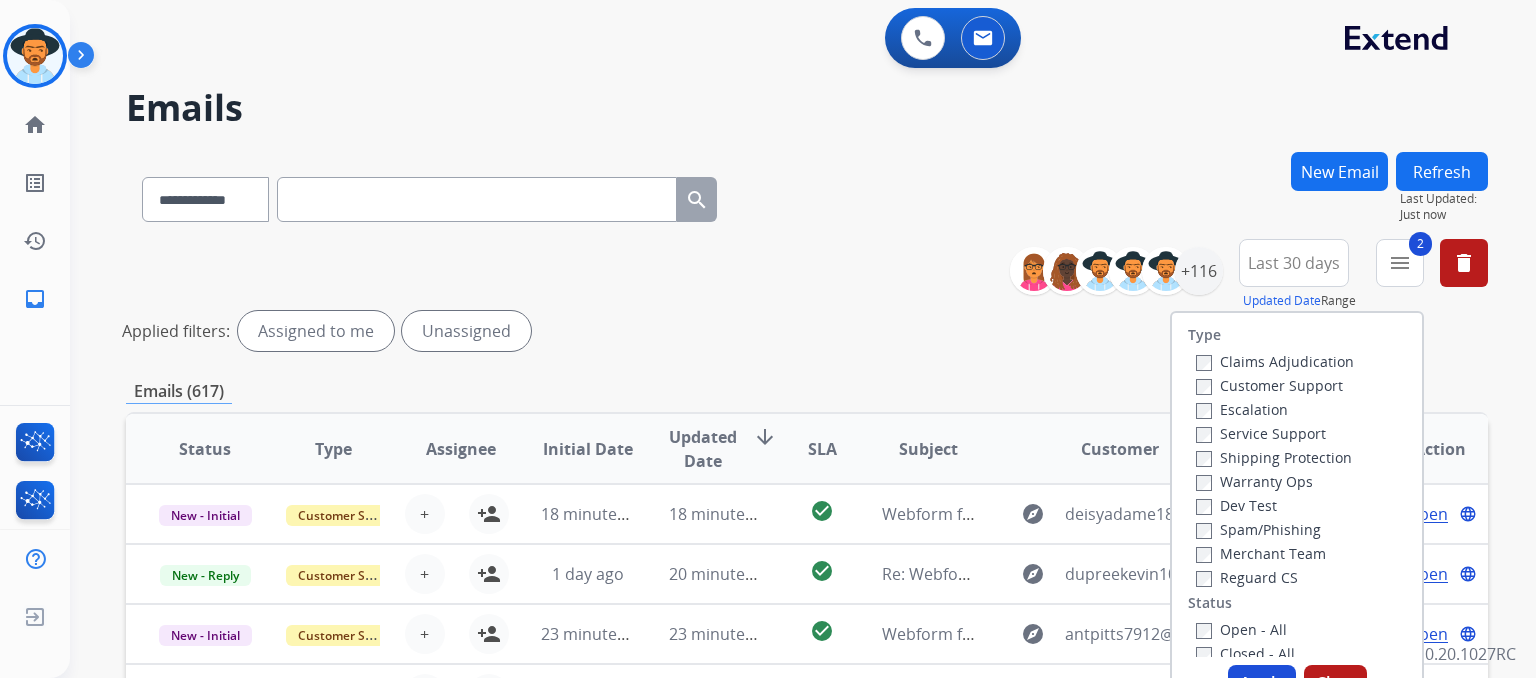 click on "Reguard CS" at bounding box center (1247, 577) 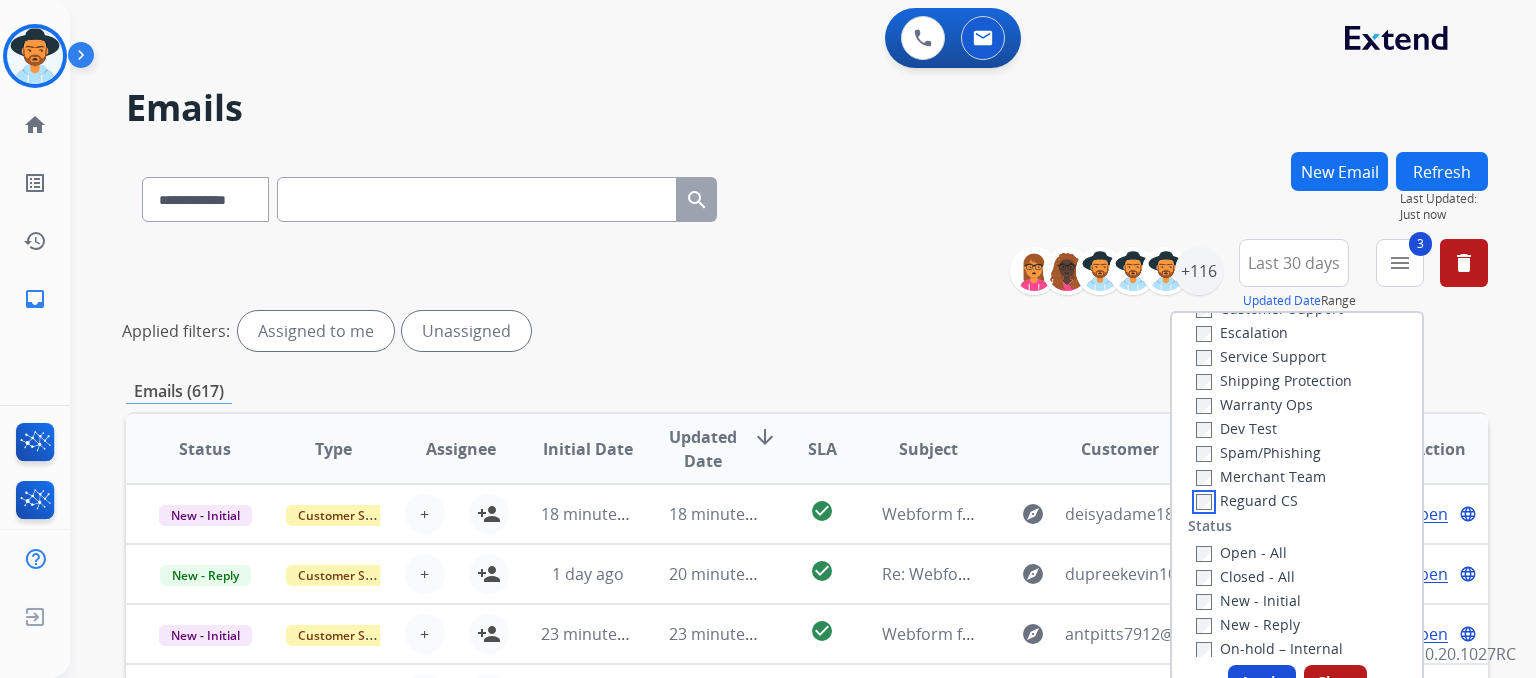 scroll, scrollTop: 200, scrollLeft: 0, axis: vertical 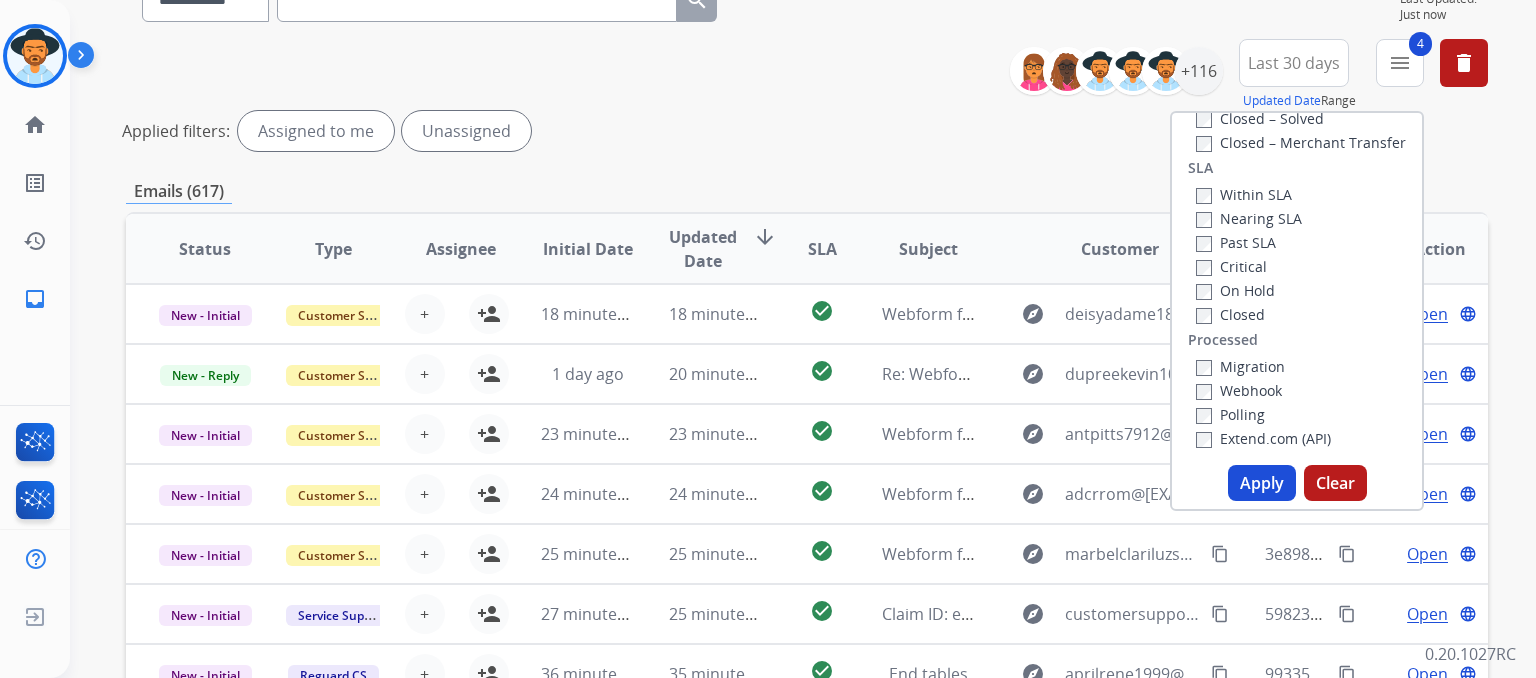 click on "Apply" at bounding box center [1262, 483] 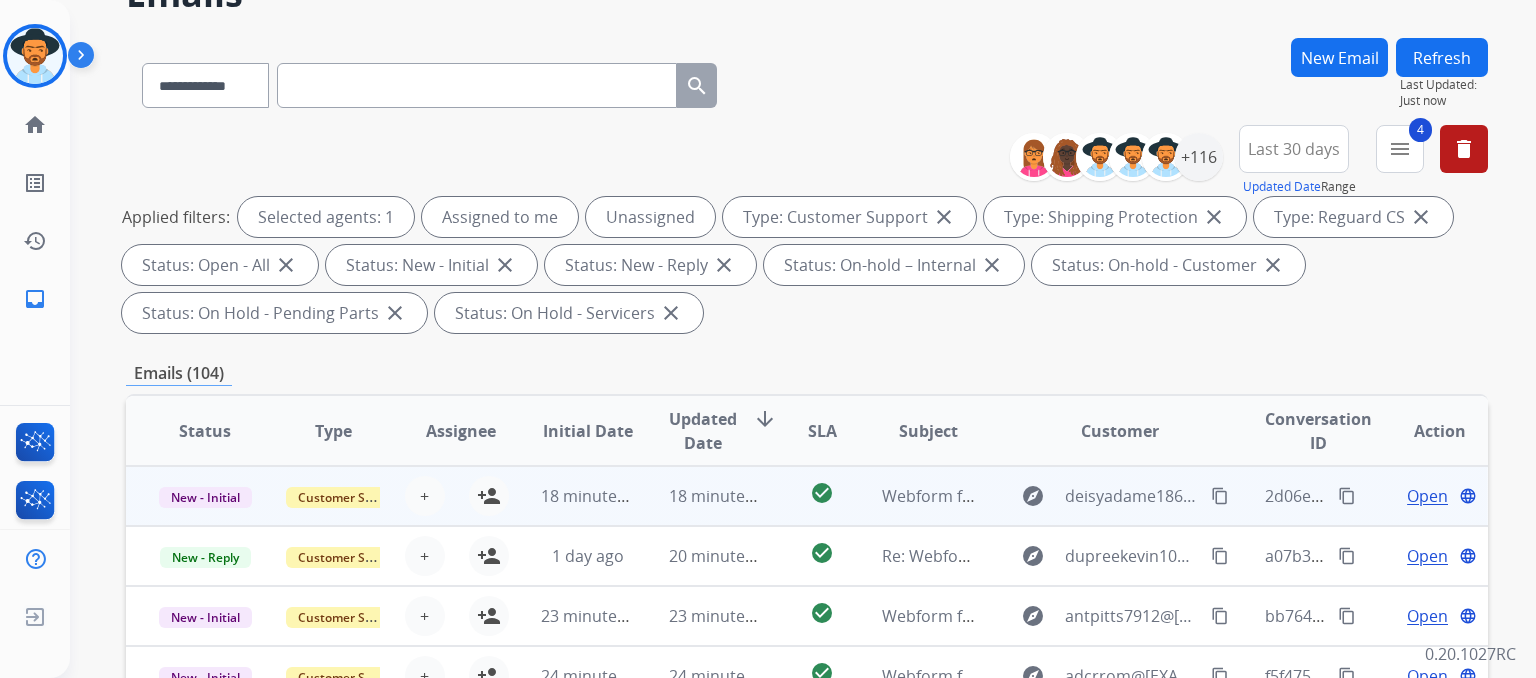 scroll, scrollTop: 200, scrollLeft: 0, axis: vertical 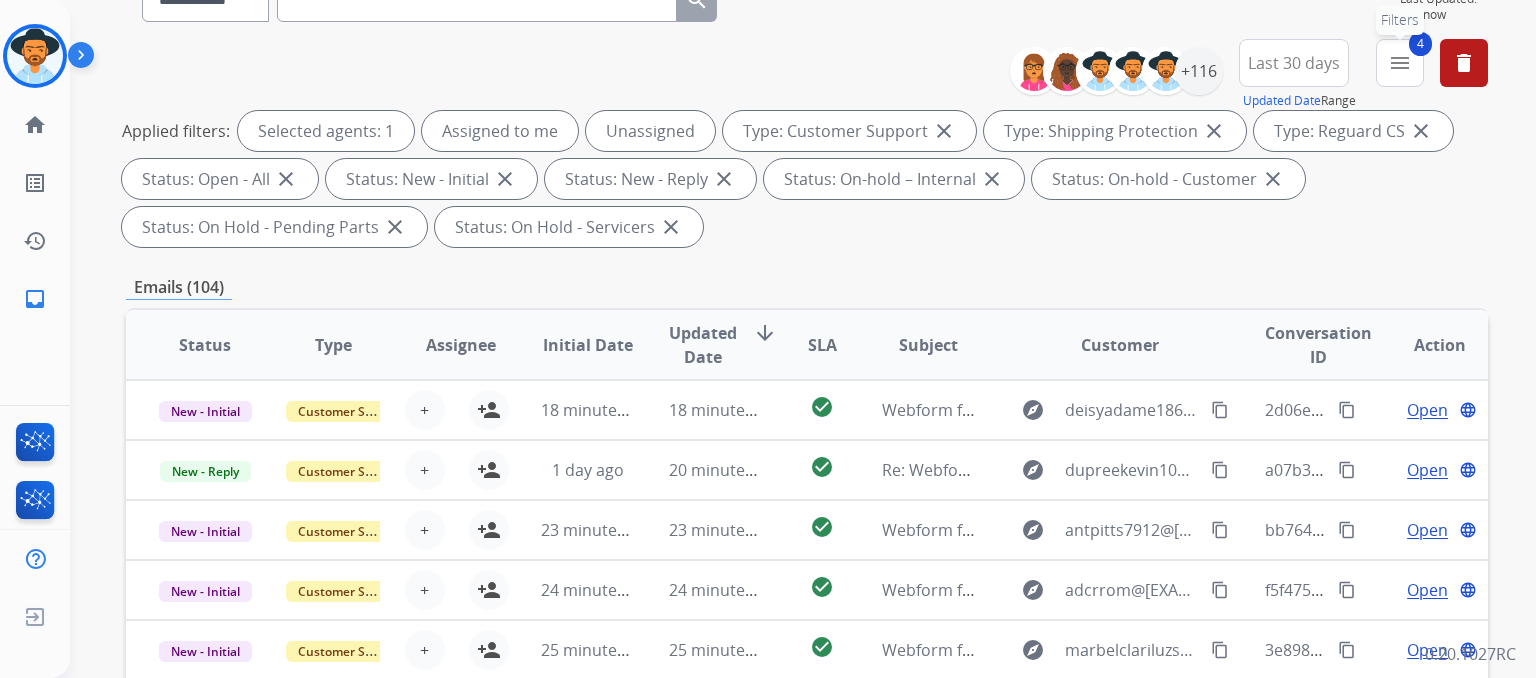 click on "menu" at bounding box center [1400, 63] 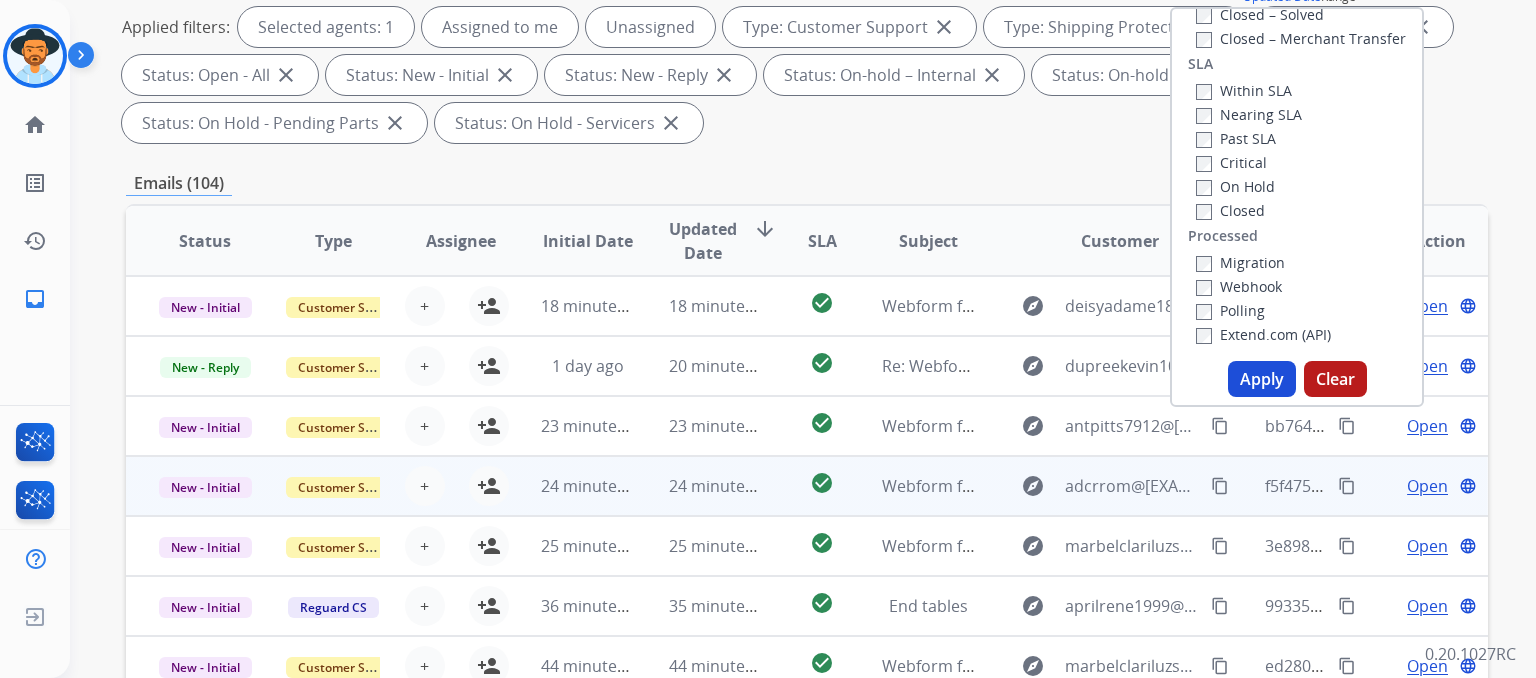 scroll, scrollTop: 200, scrollLeft: 0, axis: vertical 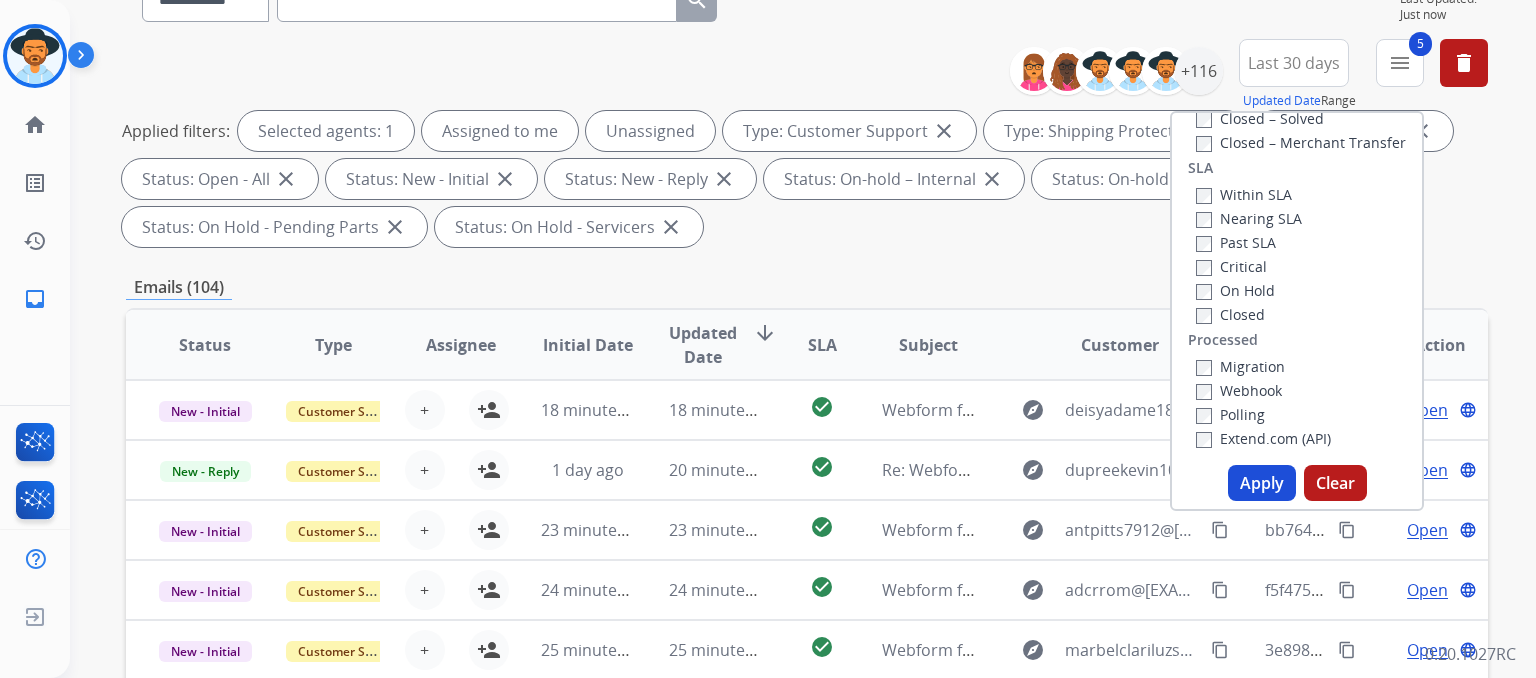 click on "Apply" at bounding box center (1262, 483) 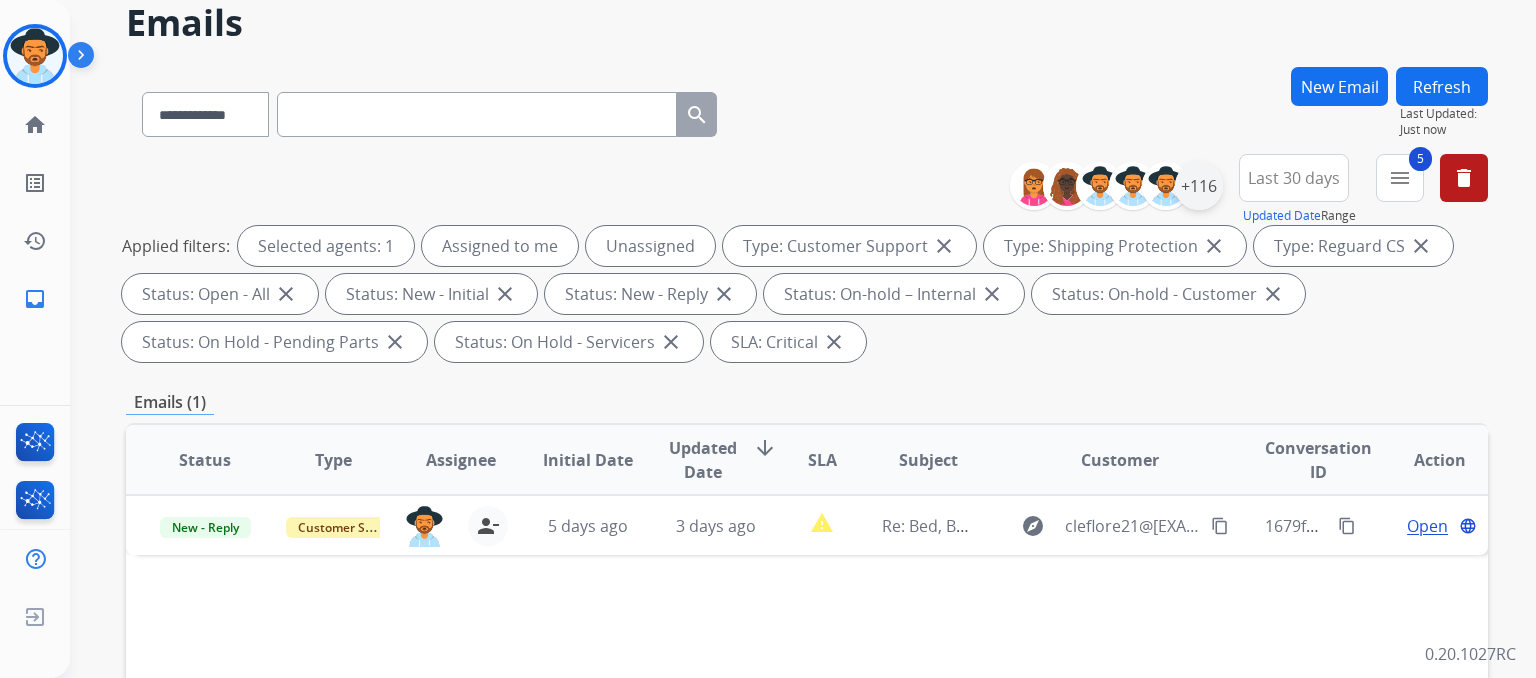 scroll, scrollTop: 0, scrollLeft: 0, axis: both 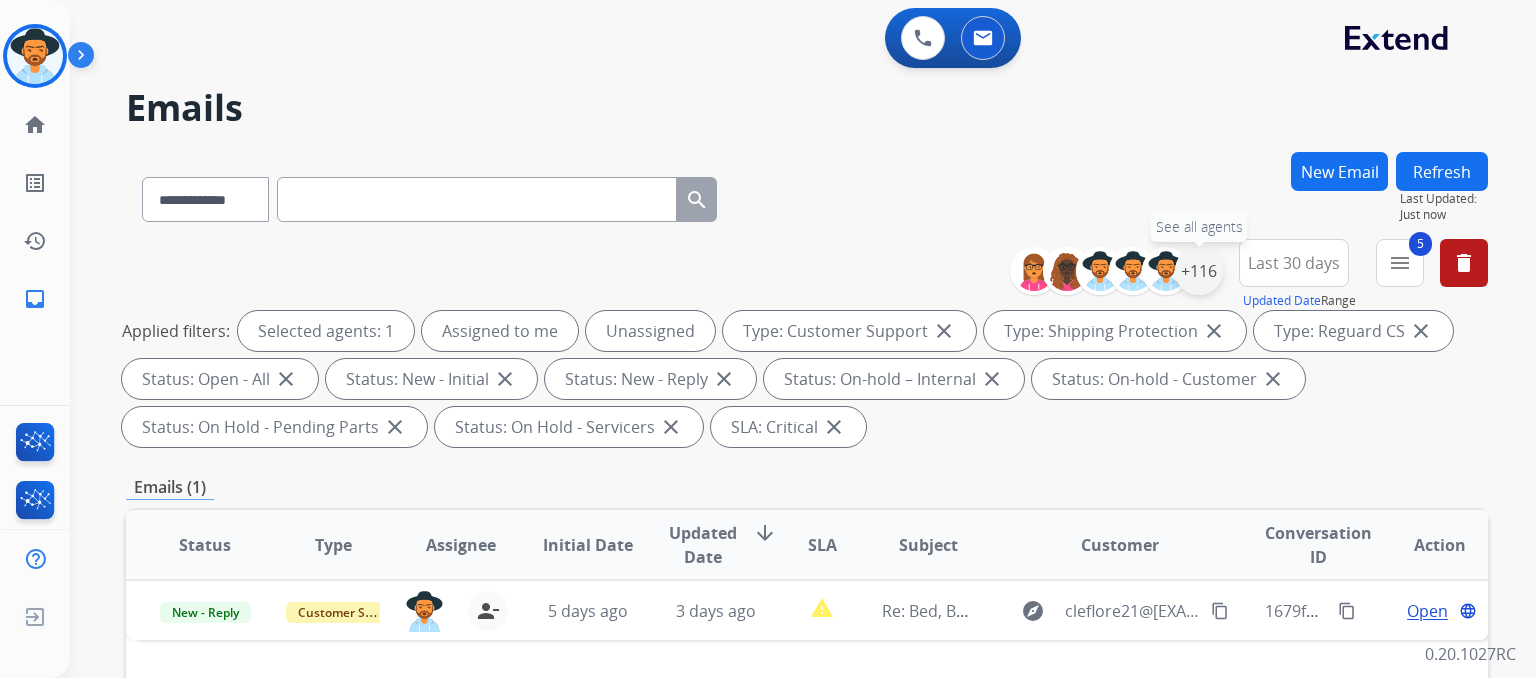 click on "+116" at bounding box center [1199, 271] 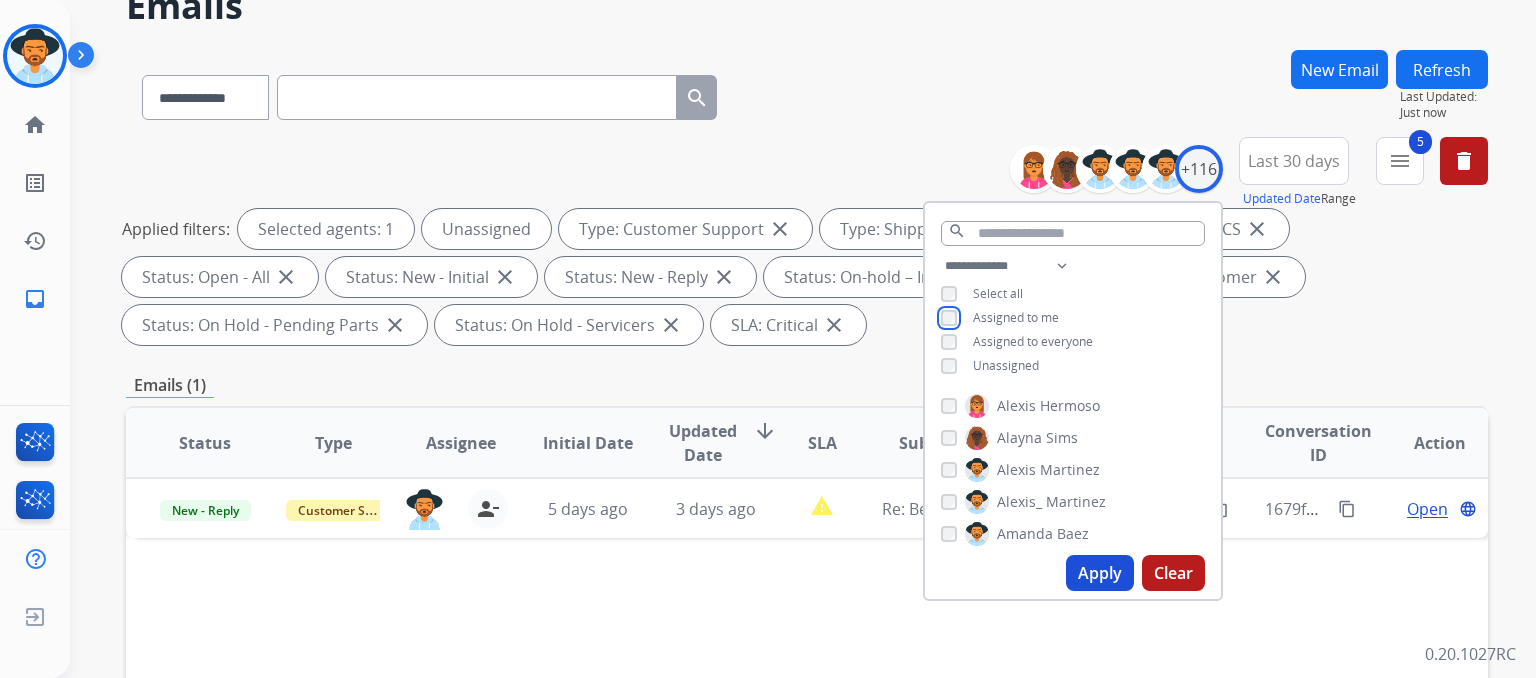 scroll, scrollTop: 300, scrollLeft: 0, axis: vertical 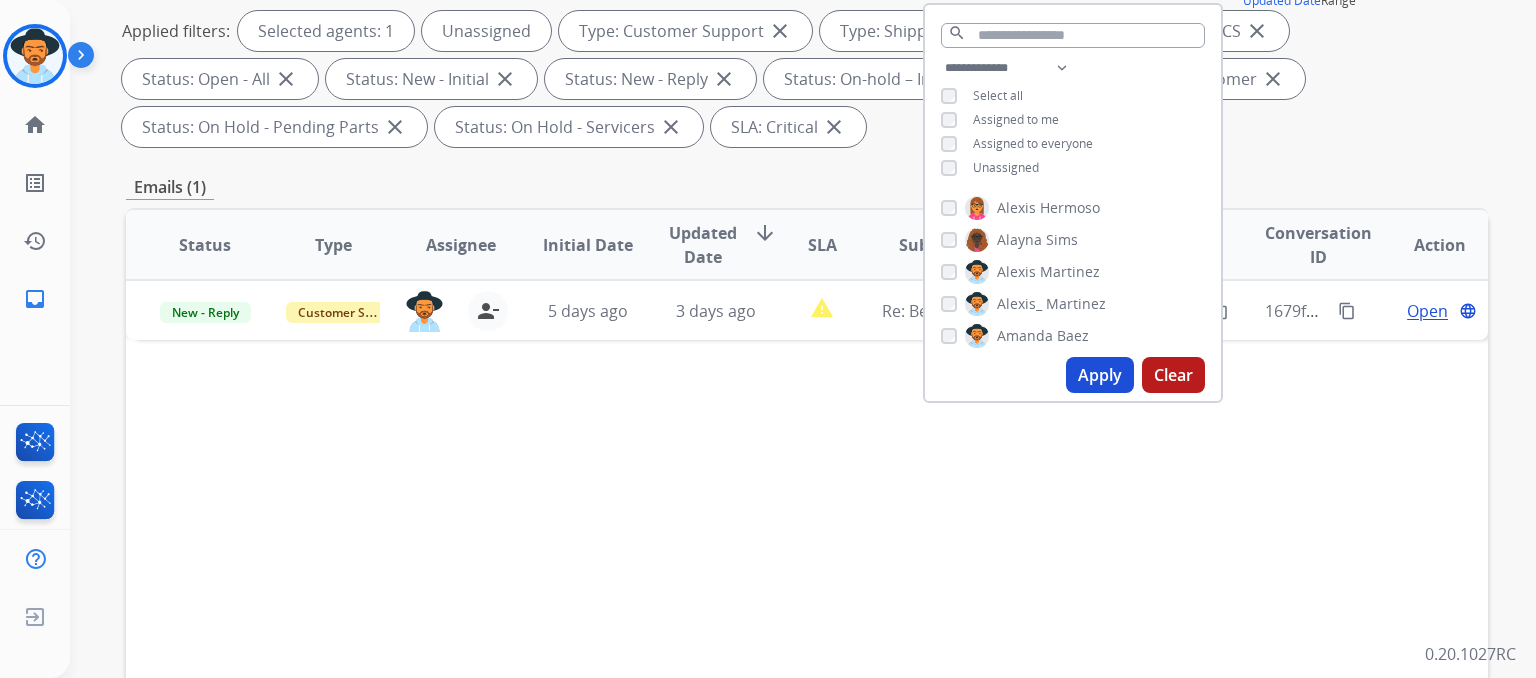 click on "Apply" at bounding box center [1100, 375] 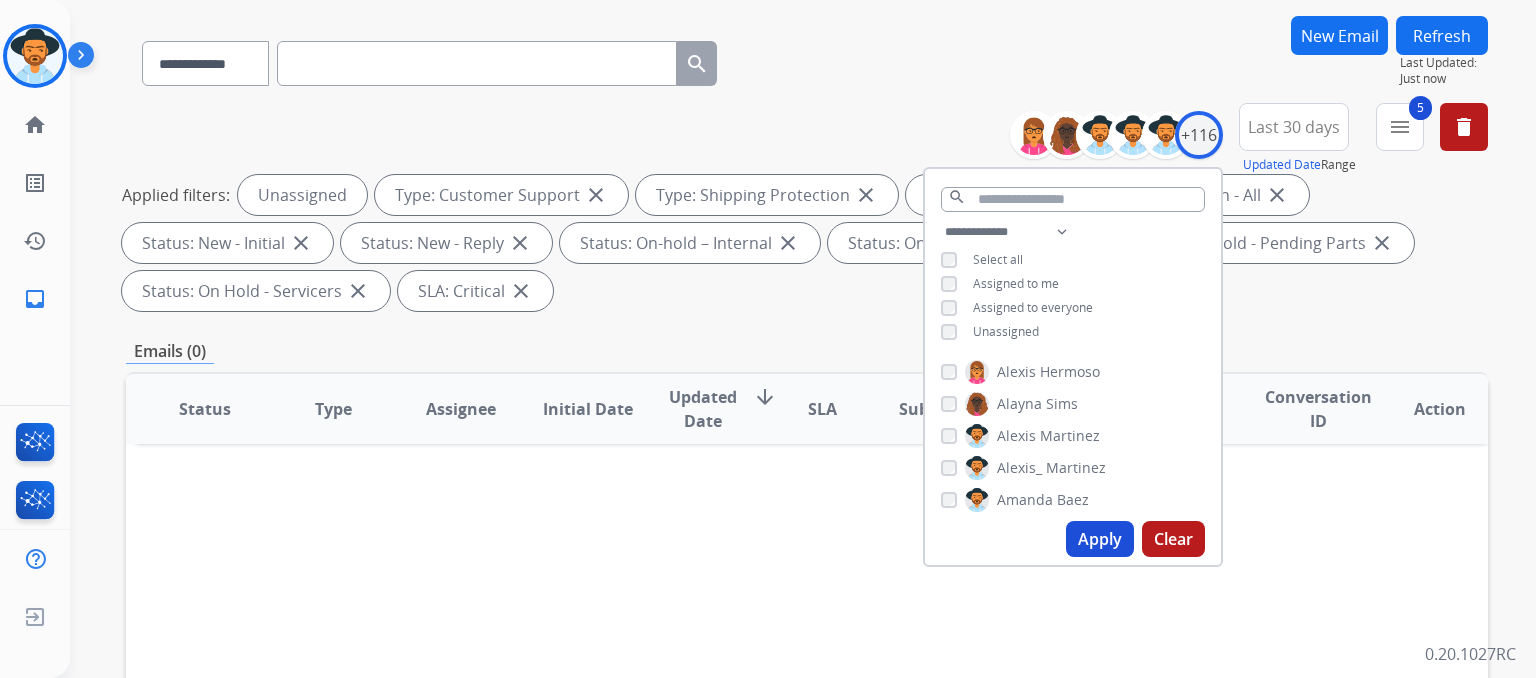 scroll, scrollTop: 100, scrollLeft: 0, axis: vertical 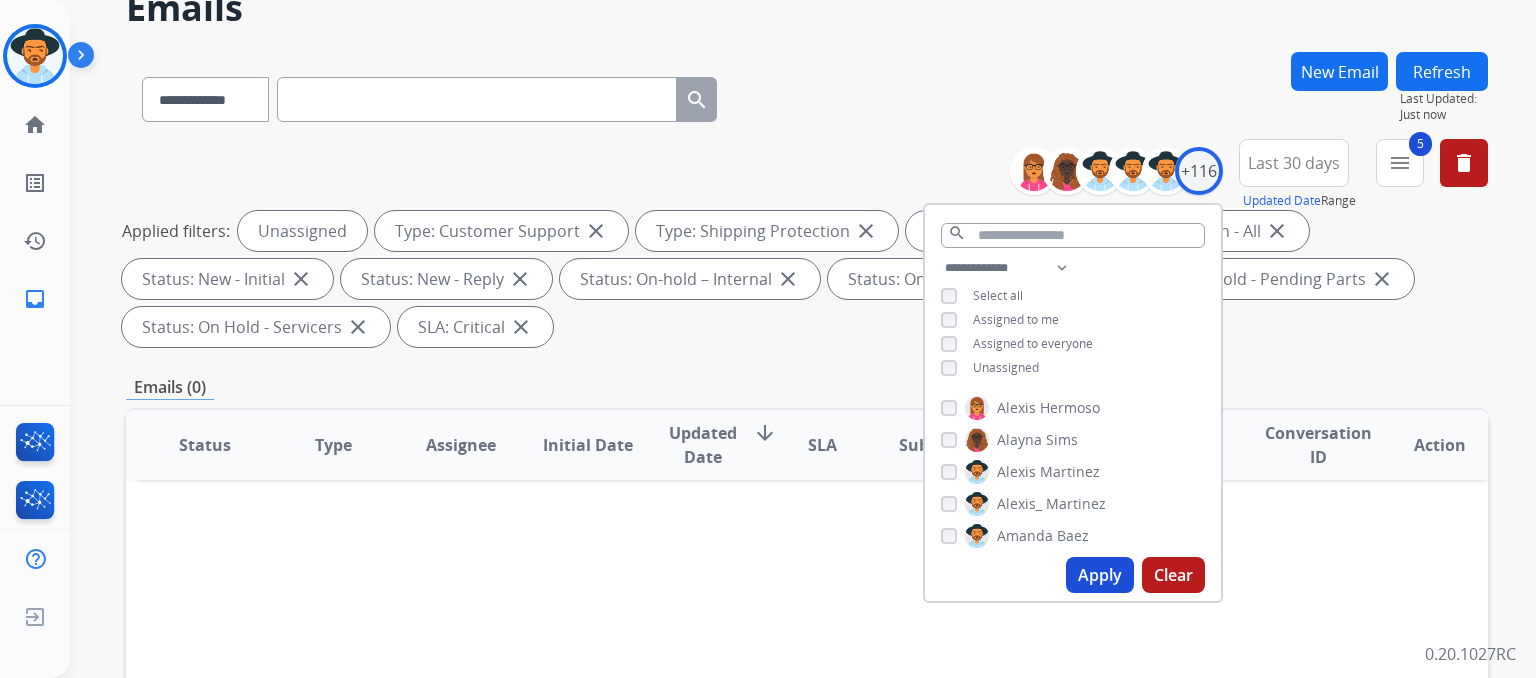 click on "Applied filters: Unassigned  Type: Customer Support  close  Type: Shipping Protection  close  Type: Reguard CS  close  Status: Open - All  close  Status: New - Initial  close  Status: New - Reply  close  Status: On-hold – Internal  close  Status: On-hold - Customer  close  Status: On Hold - Pending Parts  close  Status: On Hold - Servicers  close  SLA: Critical  close" at bounding box center (803, 279) 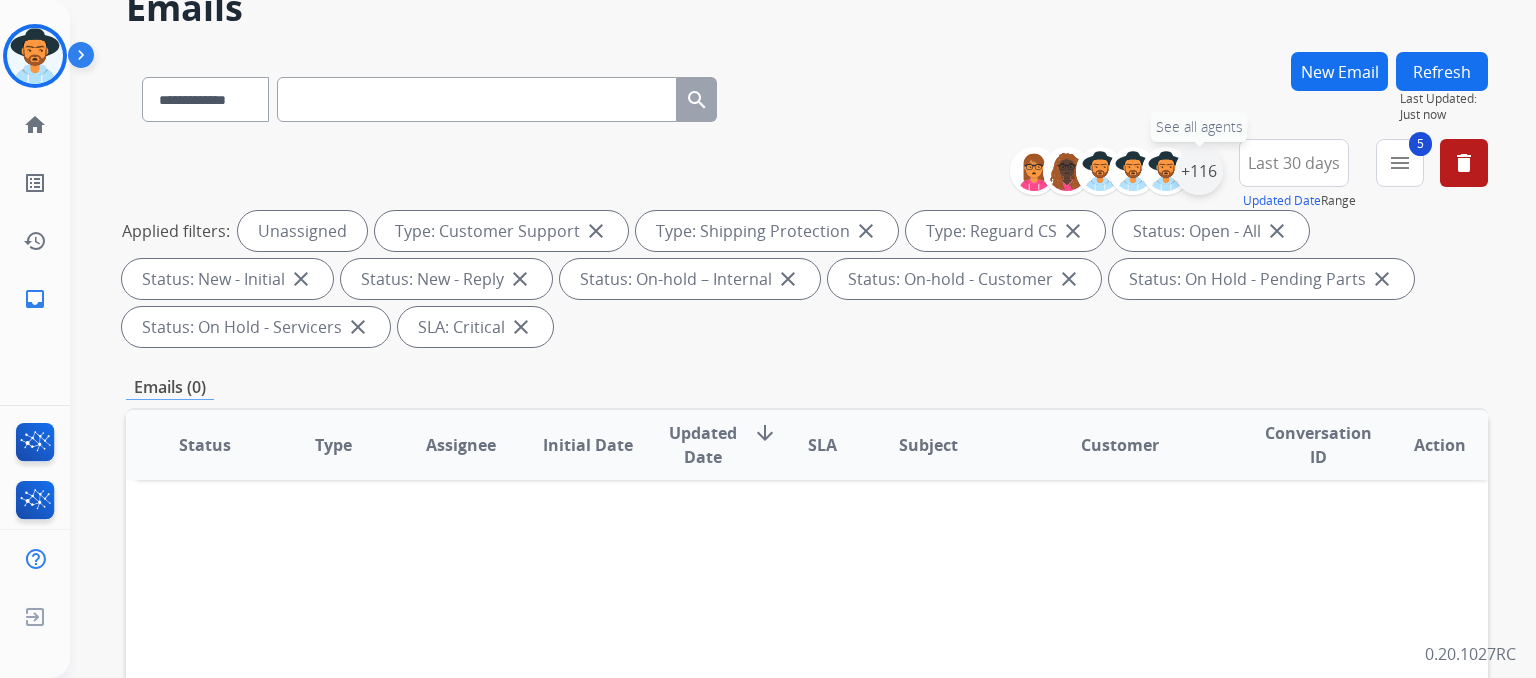 click on "+116" at bounding box center [1199, 171] 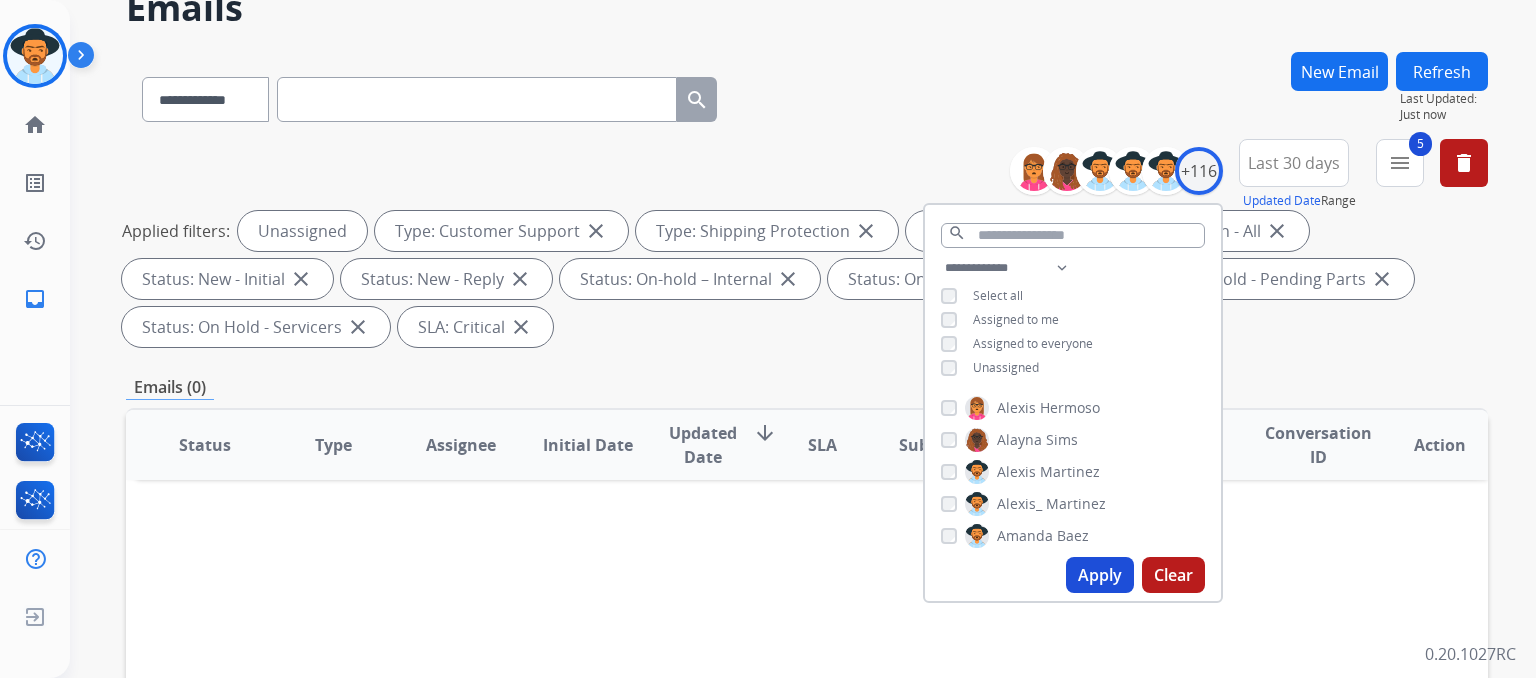 click on "Applied filters: Unassigned  Type: Customer Support  close  Type: Shipping Protection  close  Type: Reguard CS  close  Status: Open - All  close  Status: New - Initial  close  Status: New - Reply  close  Status: On-hold – Internal  close  Status: On-hold - Customer  close  Status: On Hold - Pending Parts  close  Status: On Hold - Servicers  close  SLA: Critical  close" at bounding box center [803, 279] 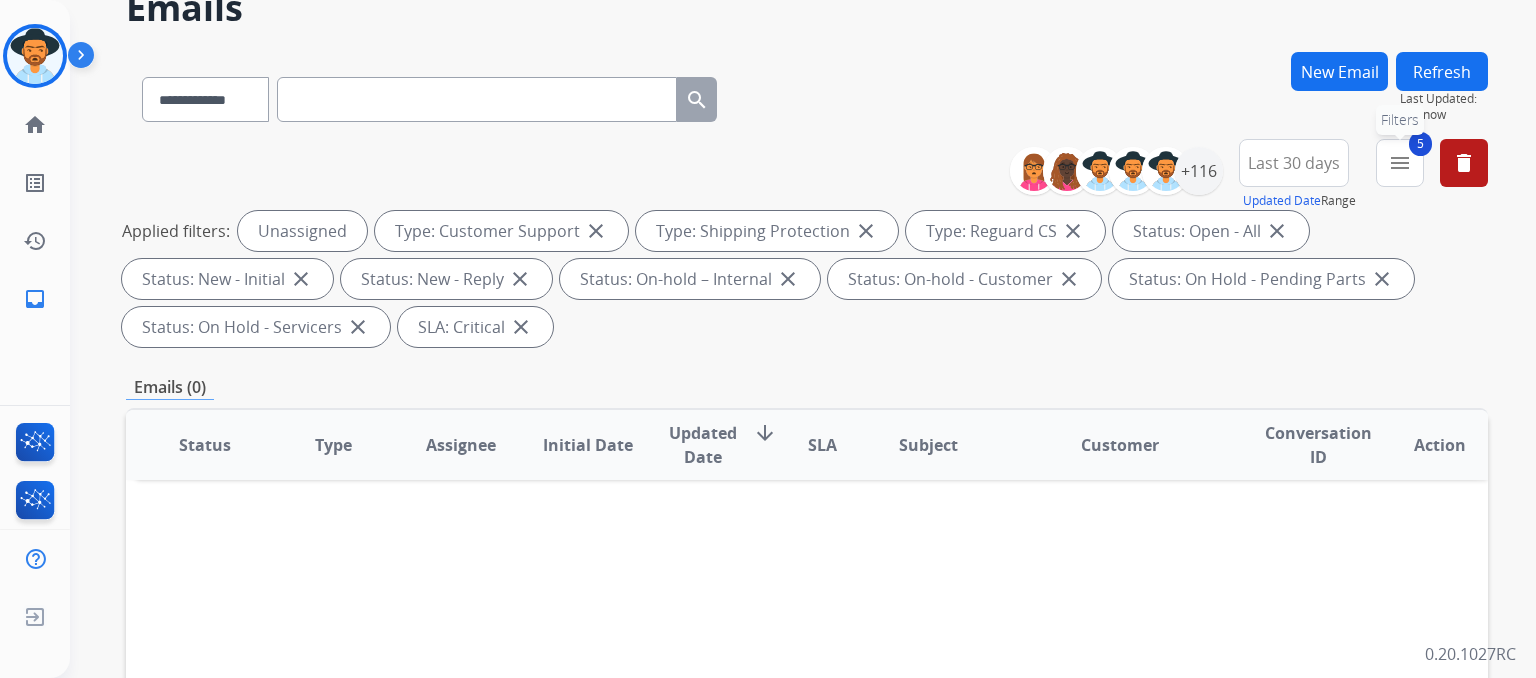 click on "menu" at bounding box center [1400, 163] 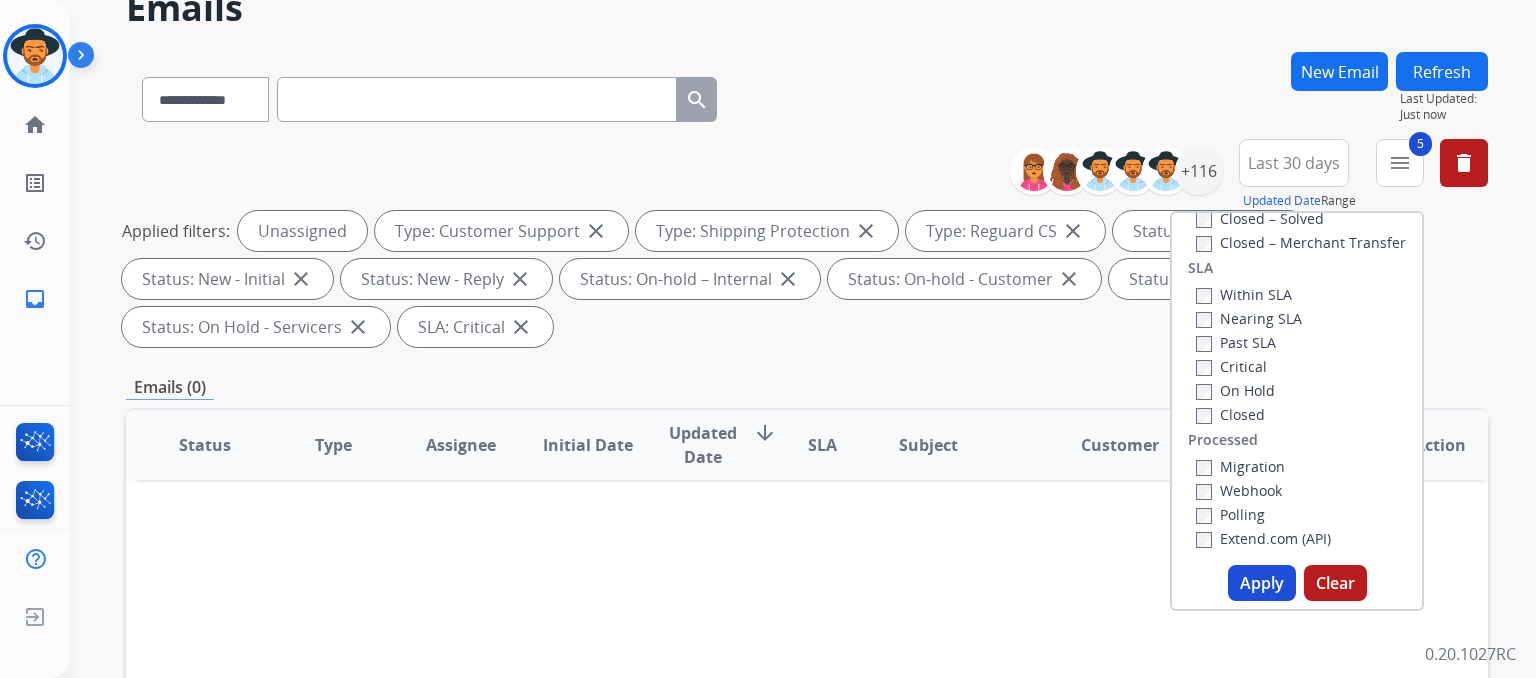 click on "Critical" at bounding box center [1231, 366] 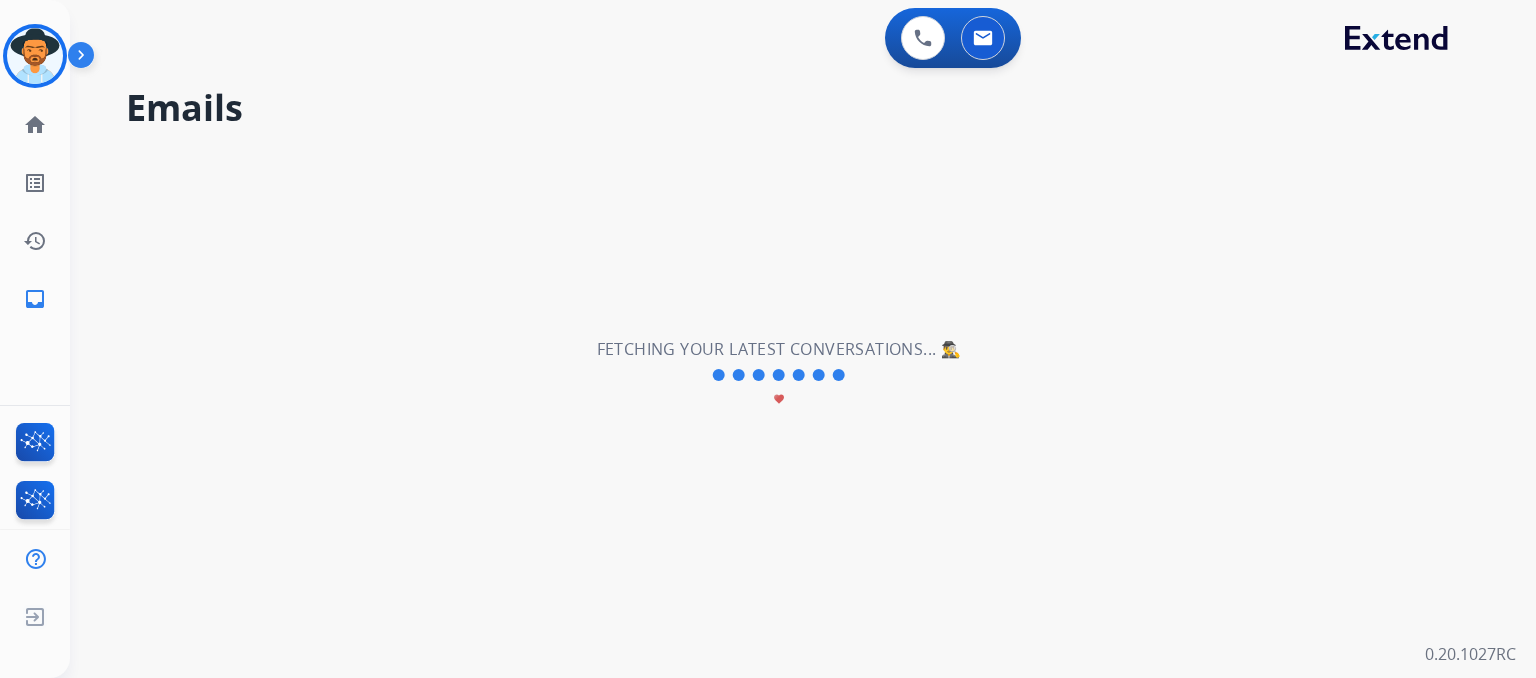scroll, scrollTop: 0, scrollLeft: 0, axis: both 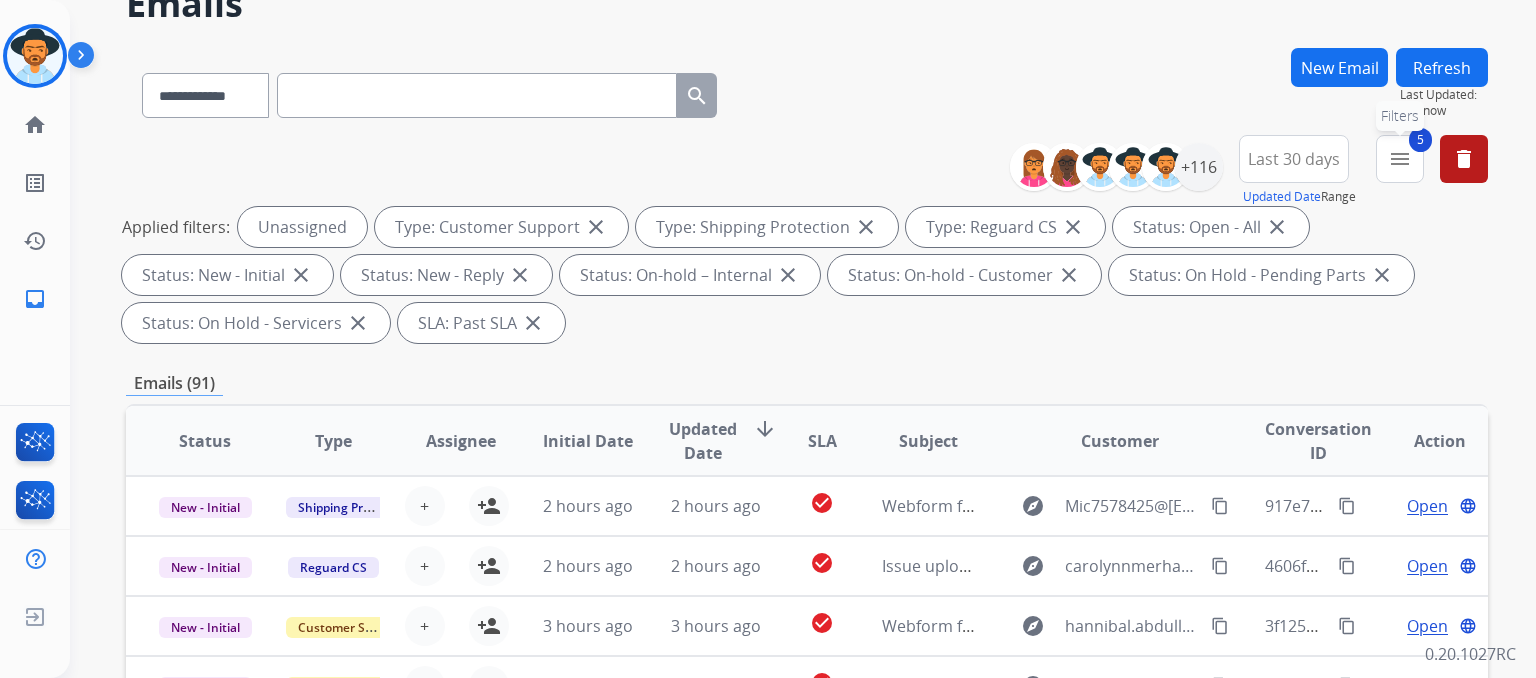 click on "5 menu  Filters" at bounding box center [1400, 159] 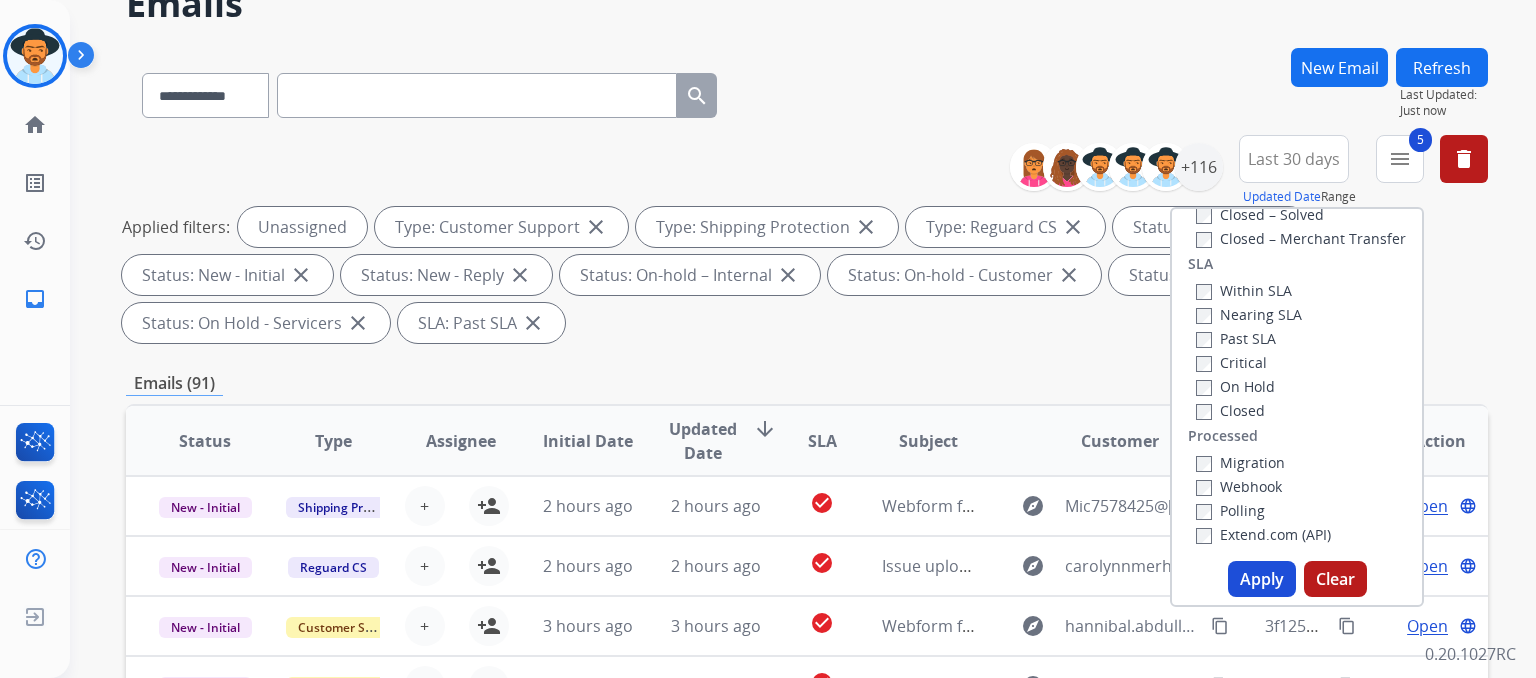 click on "Applied filters: Unassigned  Type: Customer Support  close  Type: Shipping Protection  close  Type: Reguard CS  close  Status: Open - All  close  Status: New - Initial  close  Status: New - Reply  close  Status: On-hold – Internal  close  Status: On-hold - Customer  close  Status: On Hold - Pending Parts  close  Status: On Hold - Servicers  close  SLA: Past SLA  close" at bounding box center [803, 275] 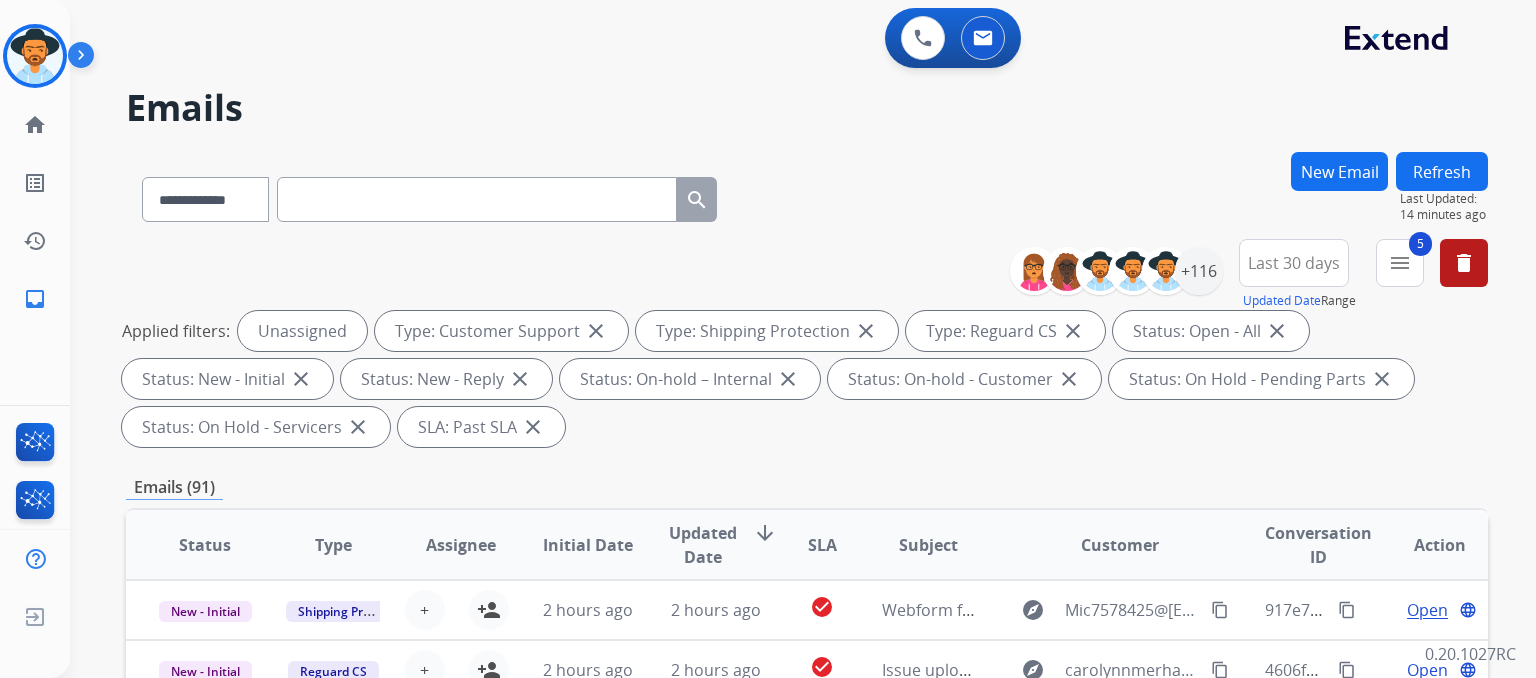scroll, scrollTop: 0, scrollLeft: 0, axis: both 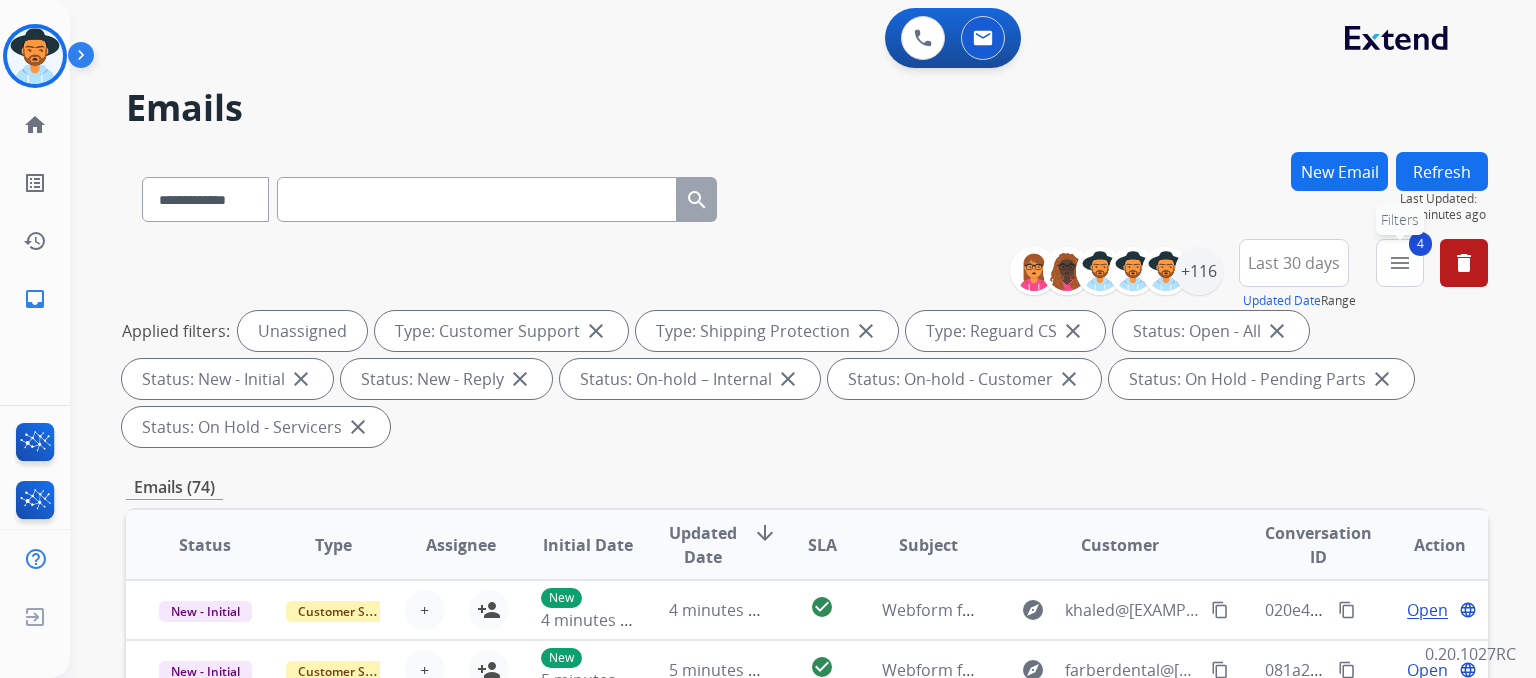 click on "menu" at bounding box center [1400, 263] 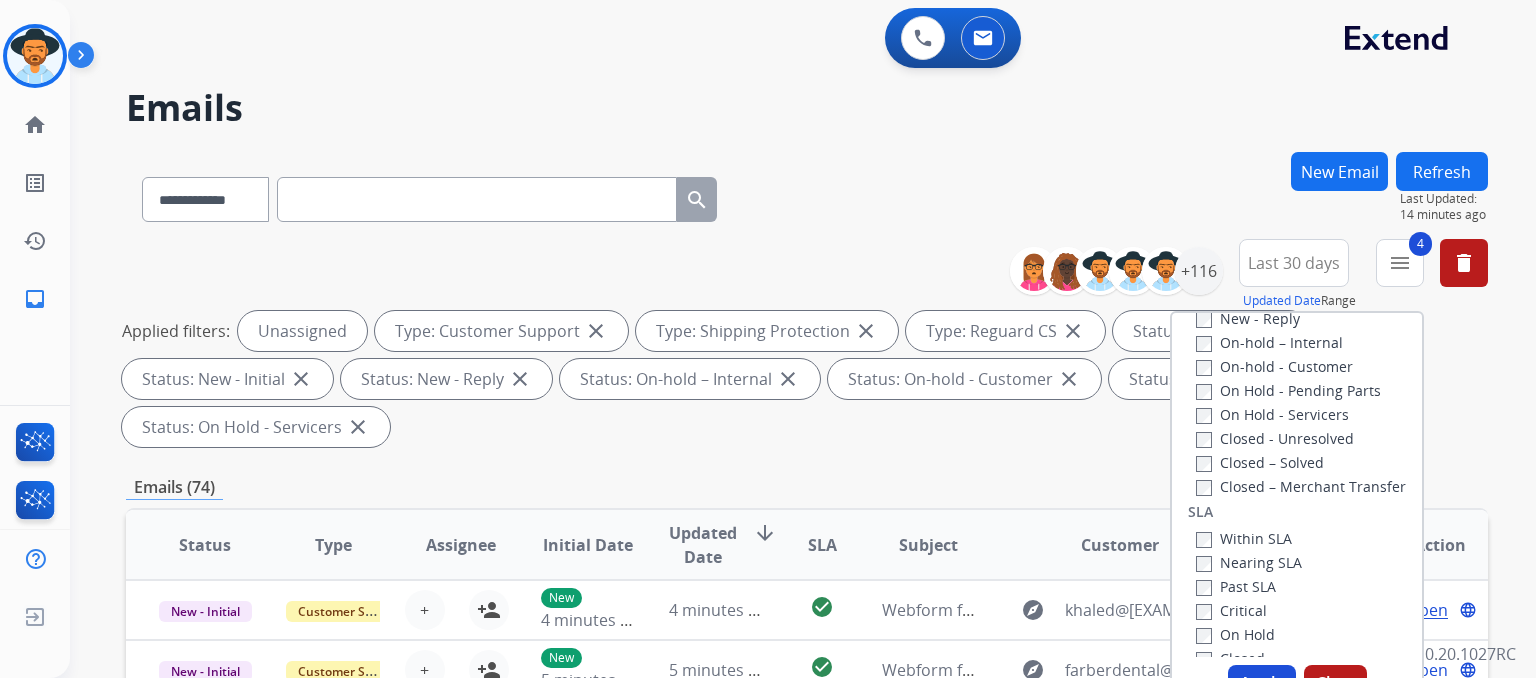 scroll, scrollTop: 27, scrollLeft: 0, axis: vertical 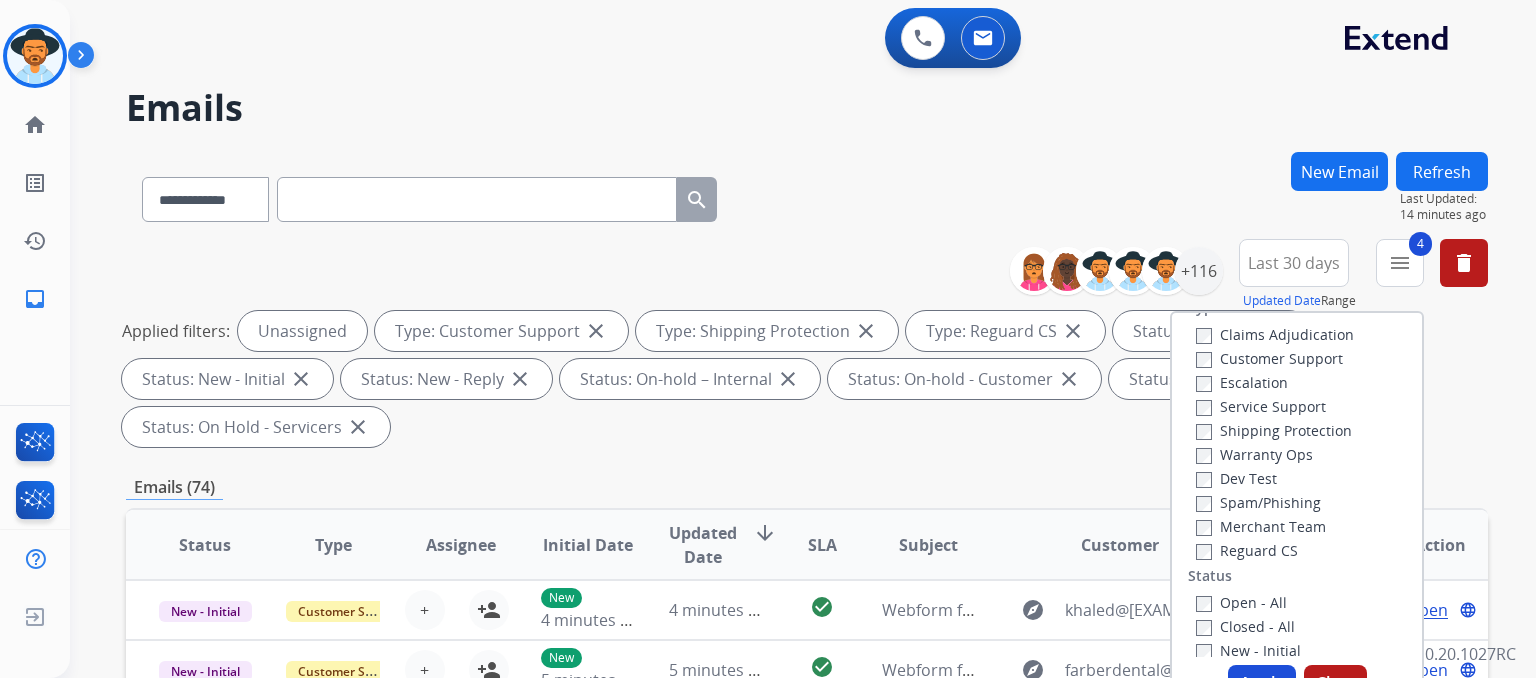 click on "Applied filters: Unassigned  Type: Customer Support  close  Type: Shipping Protection  close  Type: Reguard CS  close  Status: Open - All  close  Status: New - Initial  close  Status: New - Reply  close  Status: On-hold – Internal  close  Status: On-hold - Customer  close  Status: On Hold - Pending Parts  close  Status: On Hold - Servicers  close" at bounding box center [803, 379] 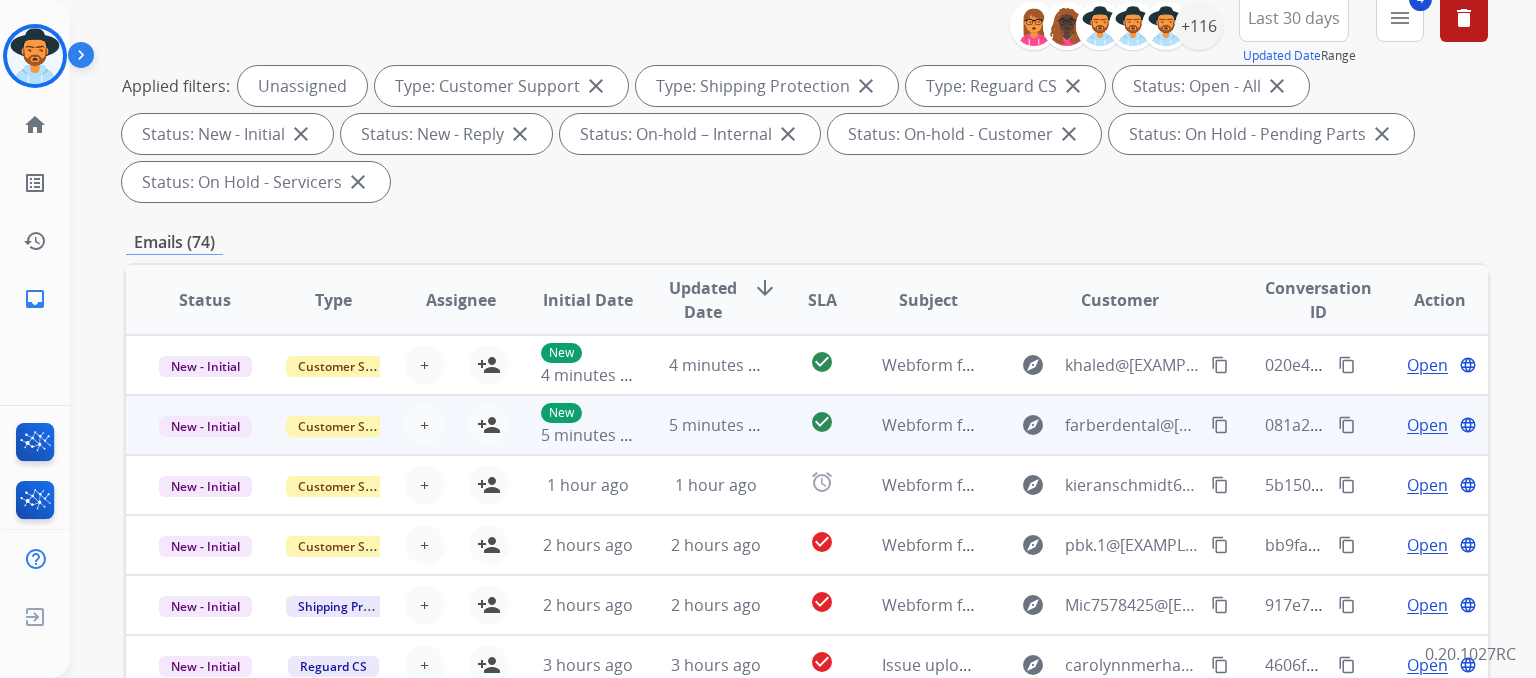 scroll, scrollTop: 500, scrollLeft: 0, axis: vertical 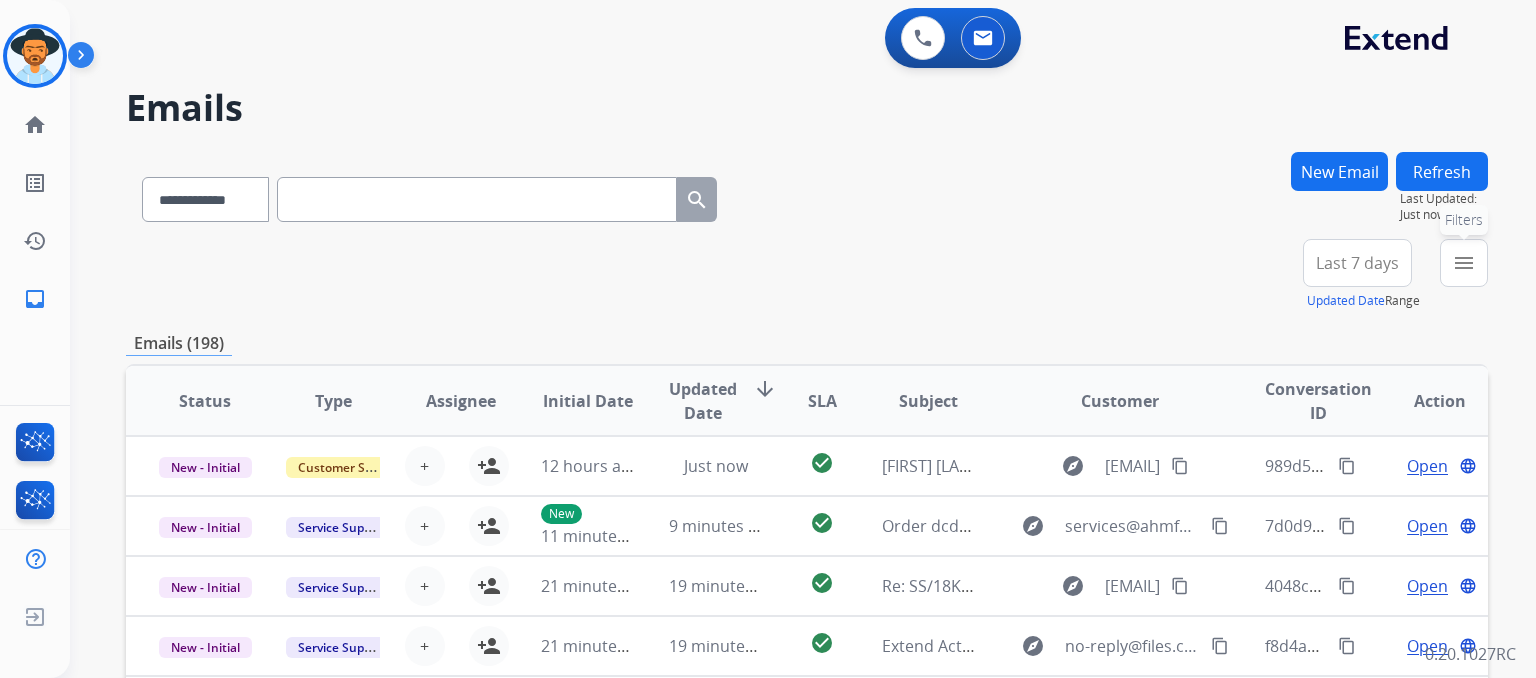click on "menu" at bounding box center (1464, 263) 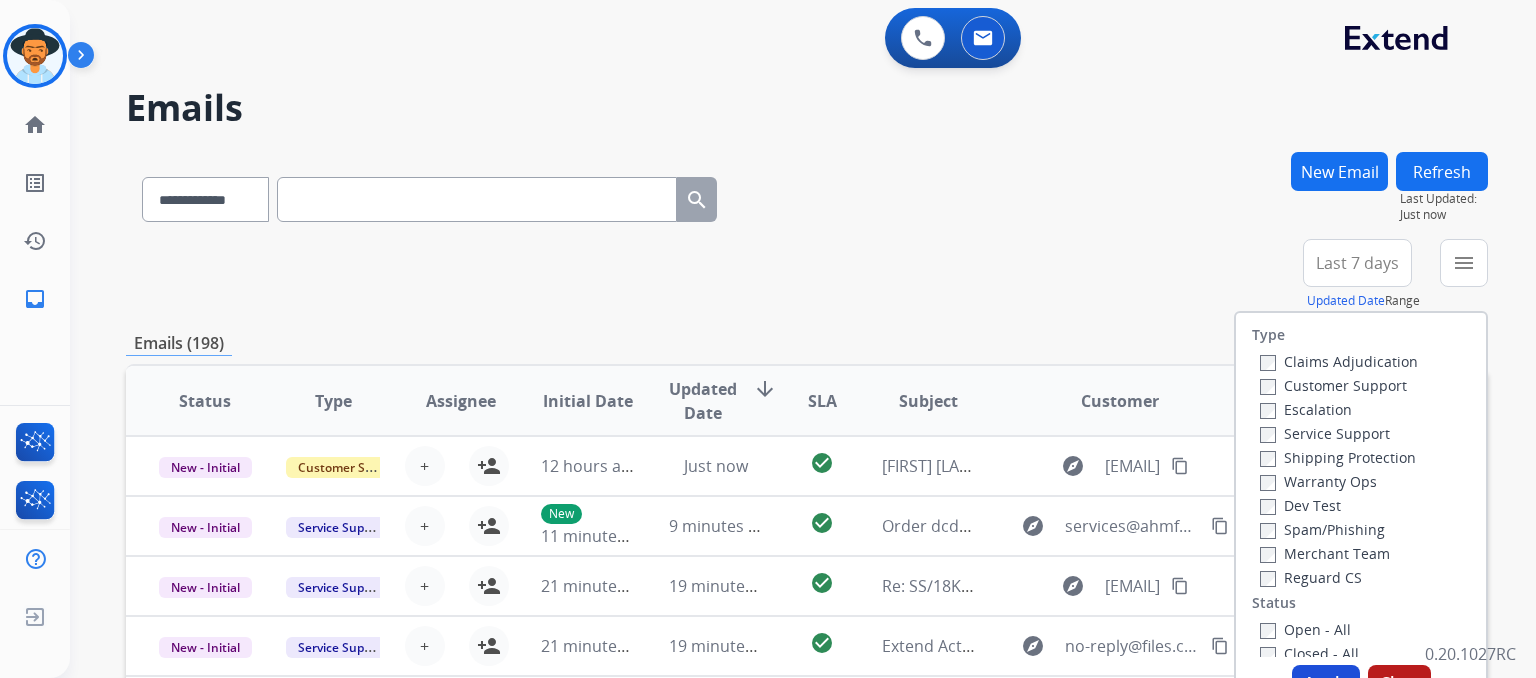 click on "Customer Support" at bounding box center (1333, 385) 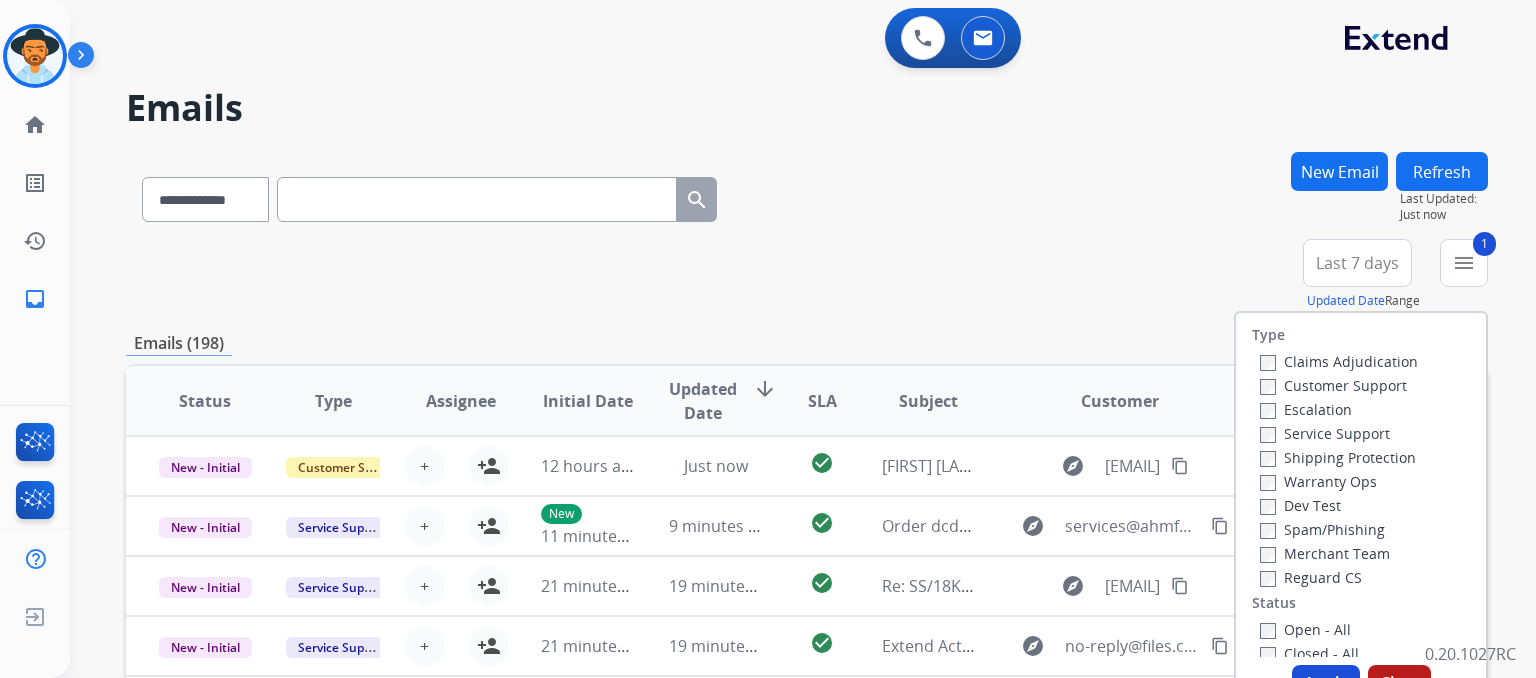 click on "Shipping Protection" at bounding box center [1338, 457] 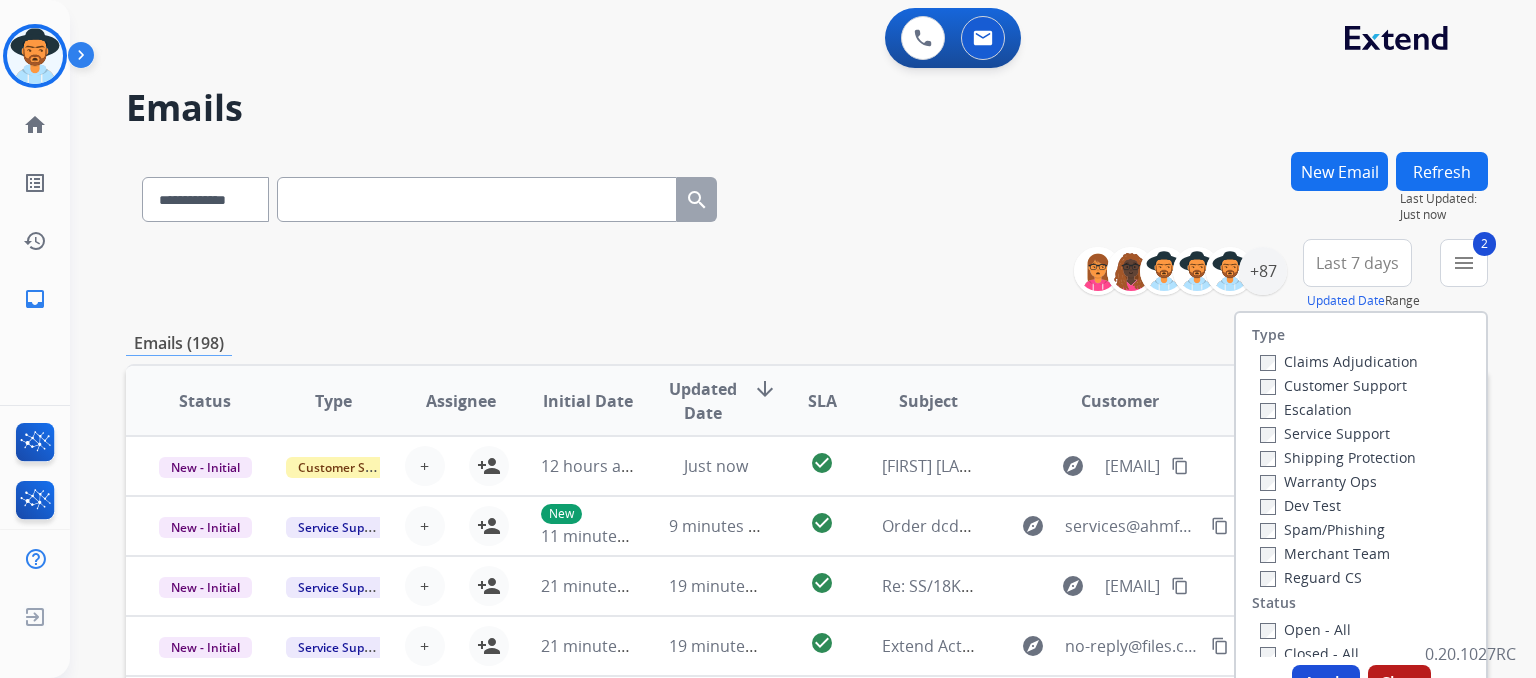 click on "Reguard CS" at bounding box center (1311, 577) 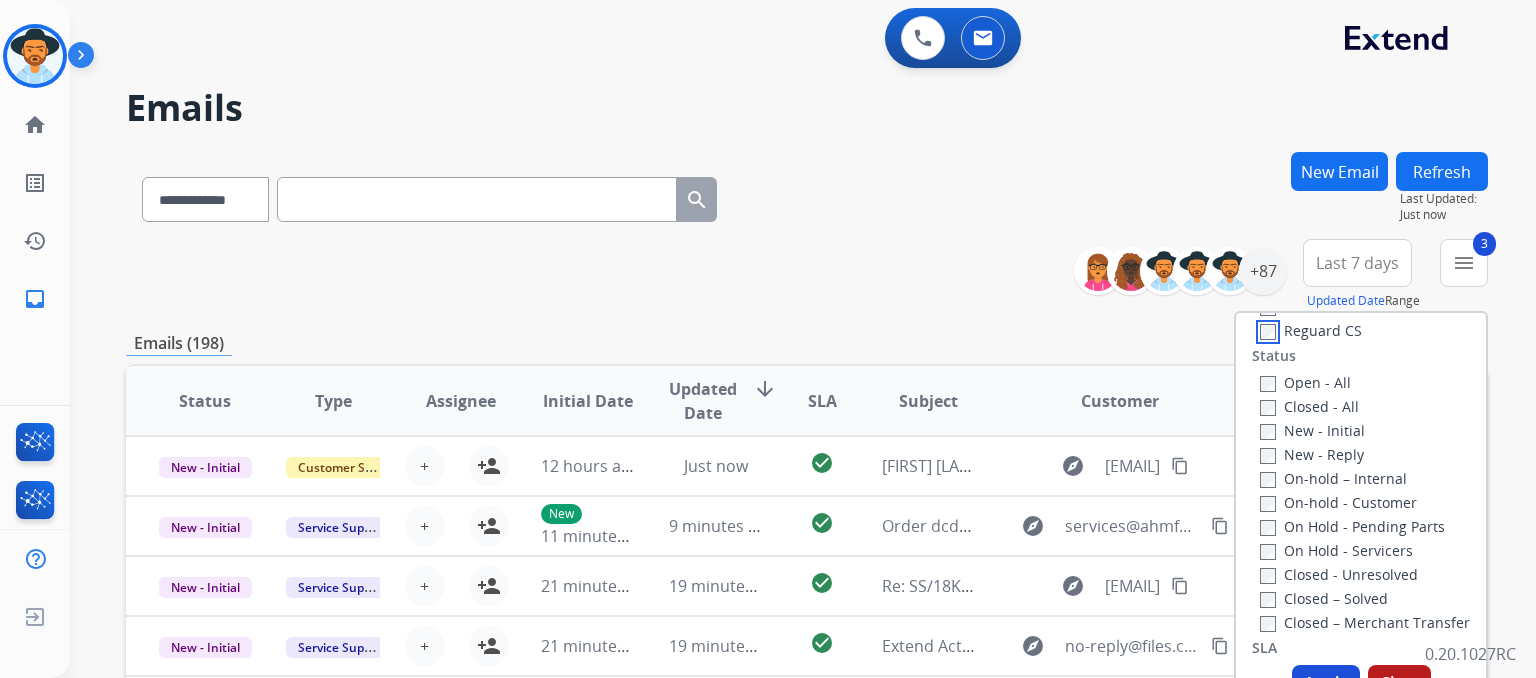 scroll, scrollTop: 300, scrollLeft: 0, axis: vertical 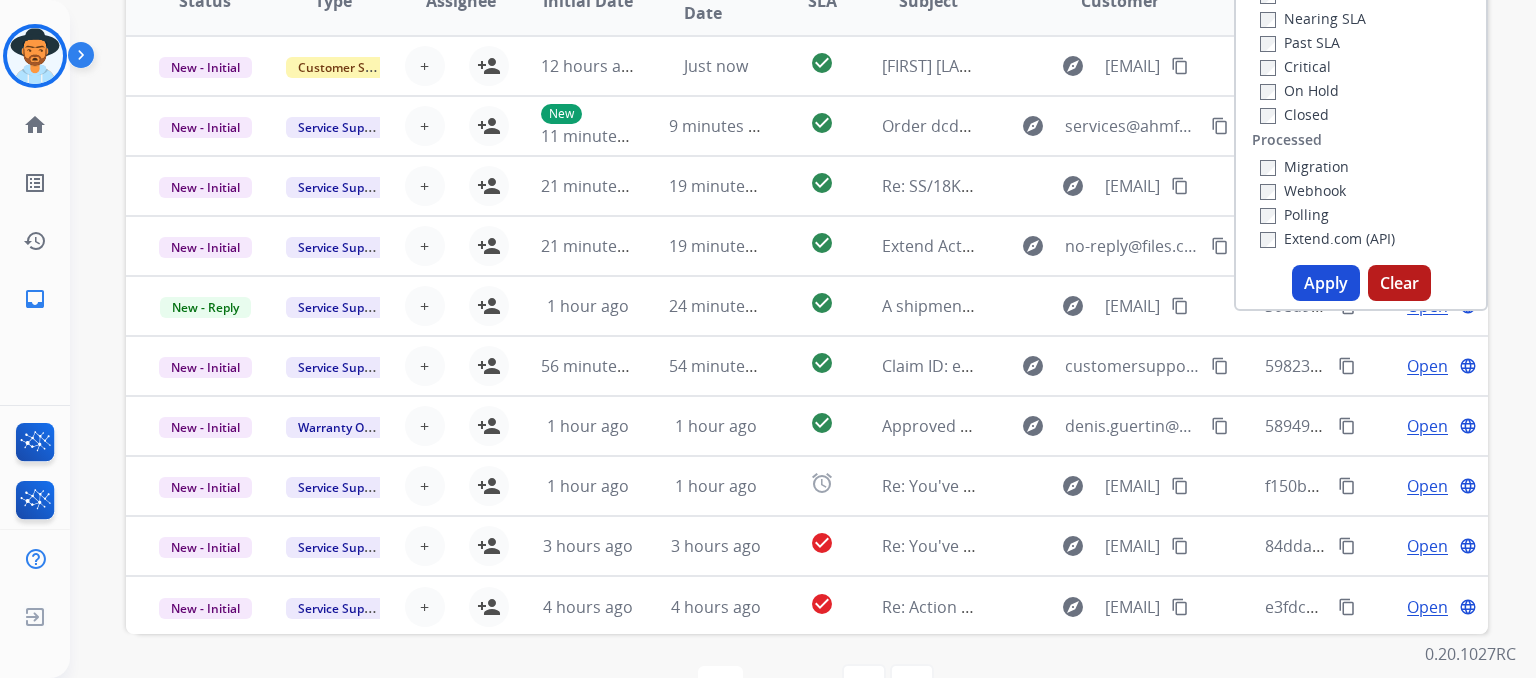 click on "Apply" at bounding box center [1326, 283] 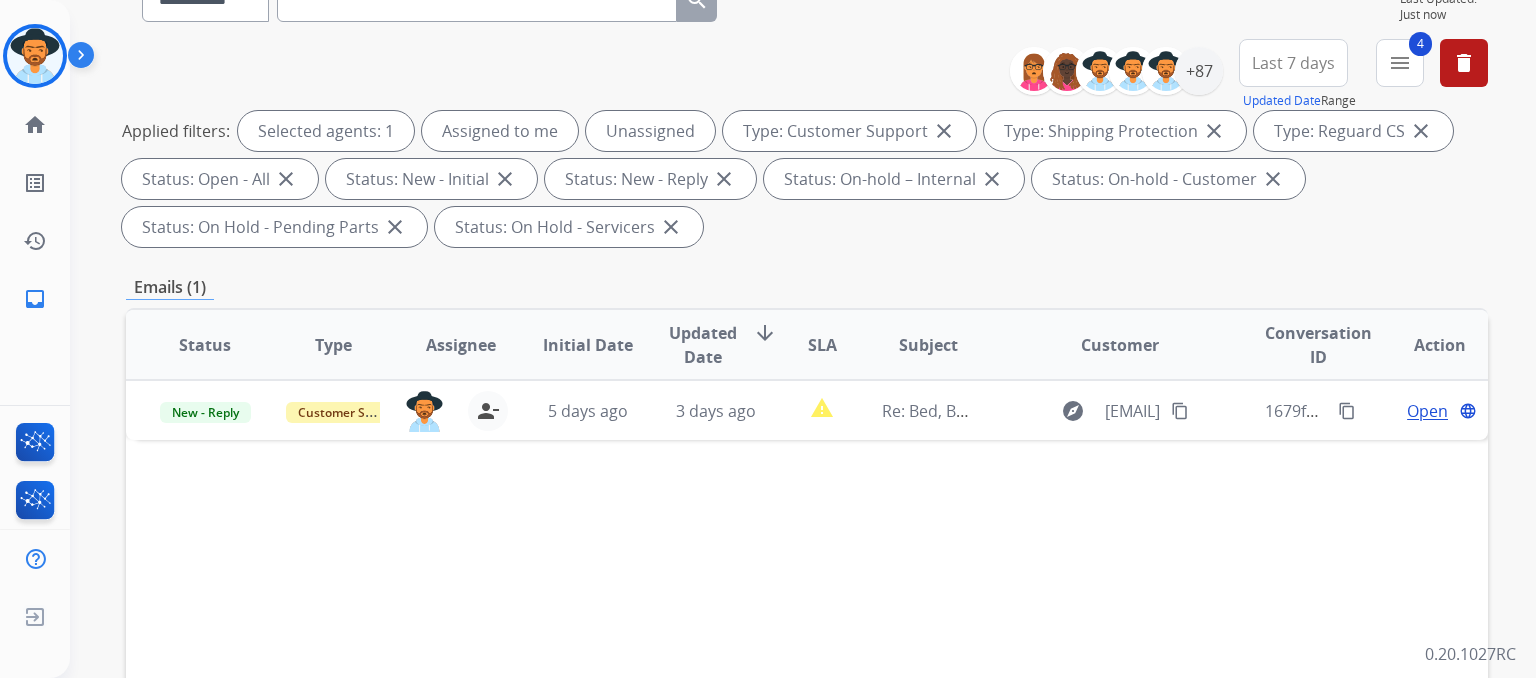 scroll, scrollTop: 100, scrollLeft: 0, axis: vertical 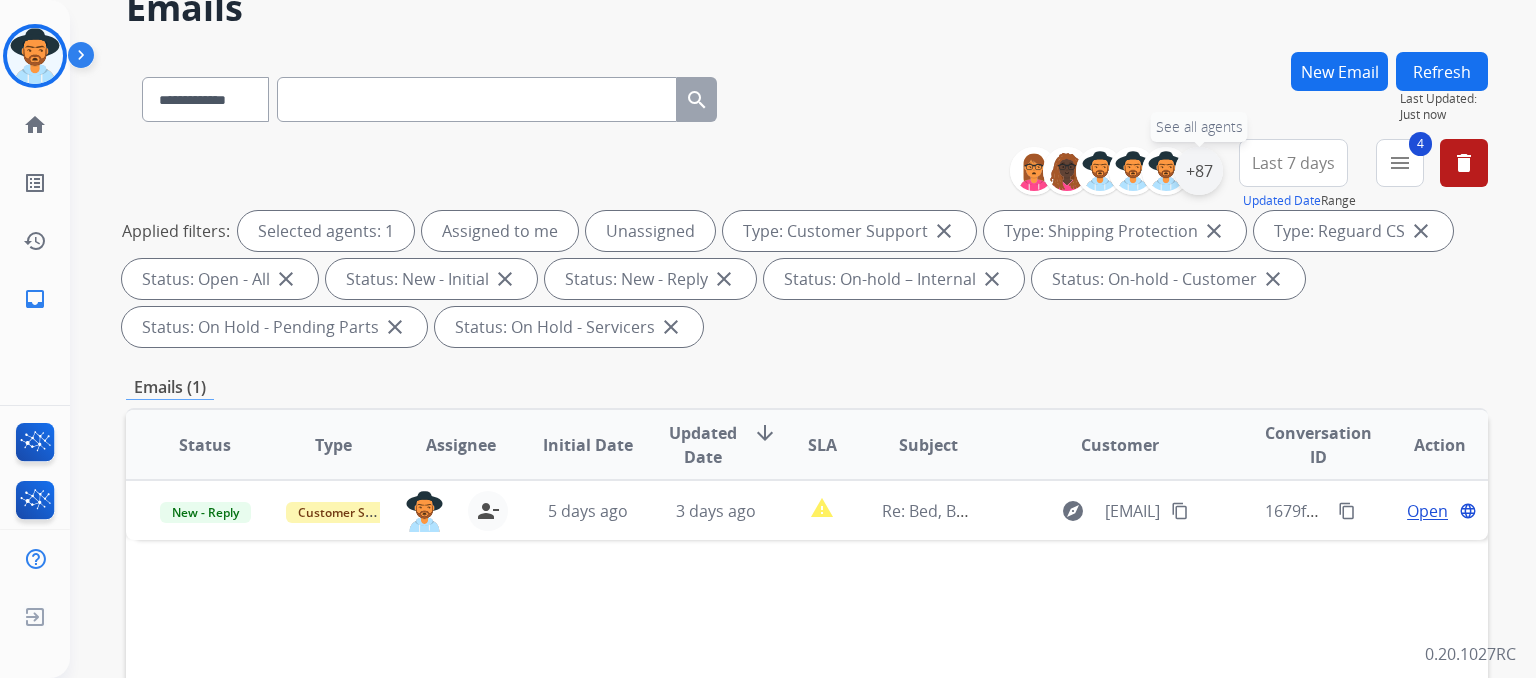 click on "+87" at bounding box center (1199, 171) 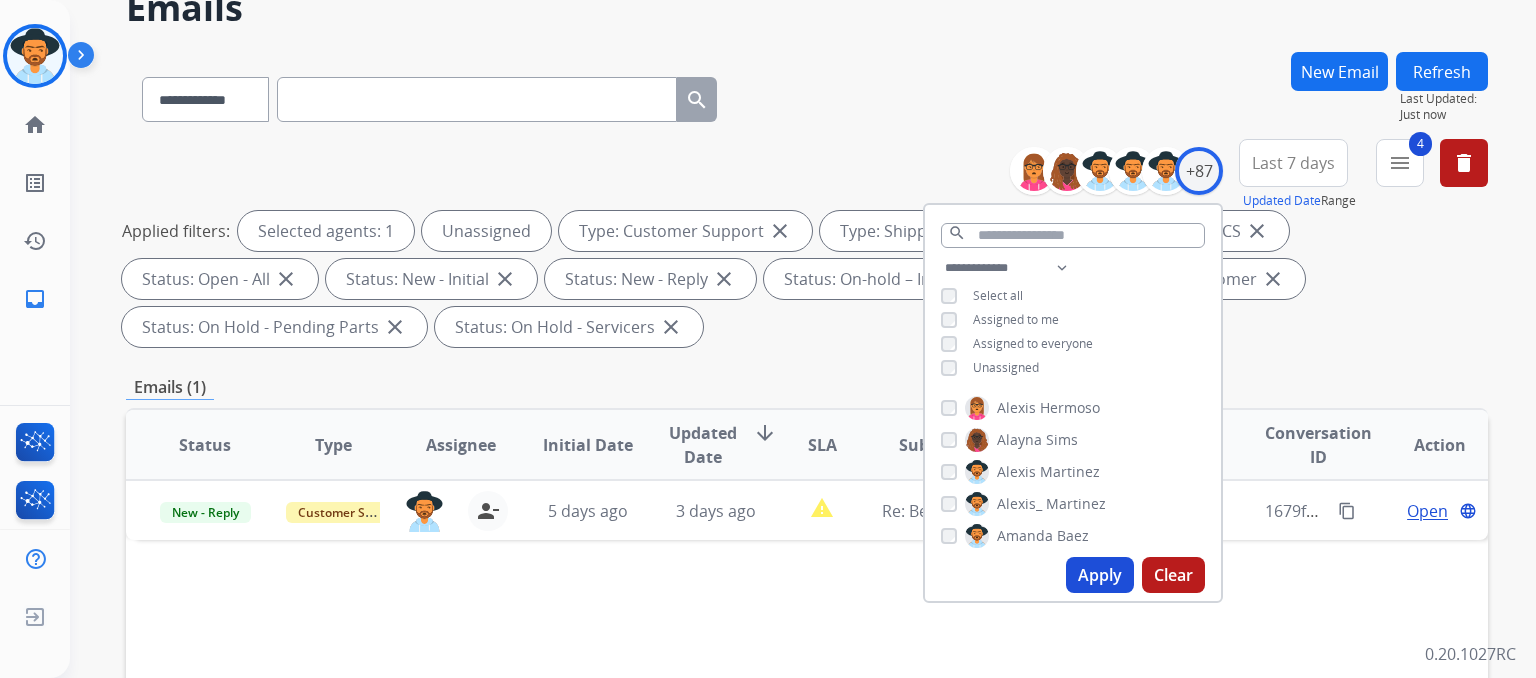 click on "Apply" at bounding box center (1100, 575) 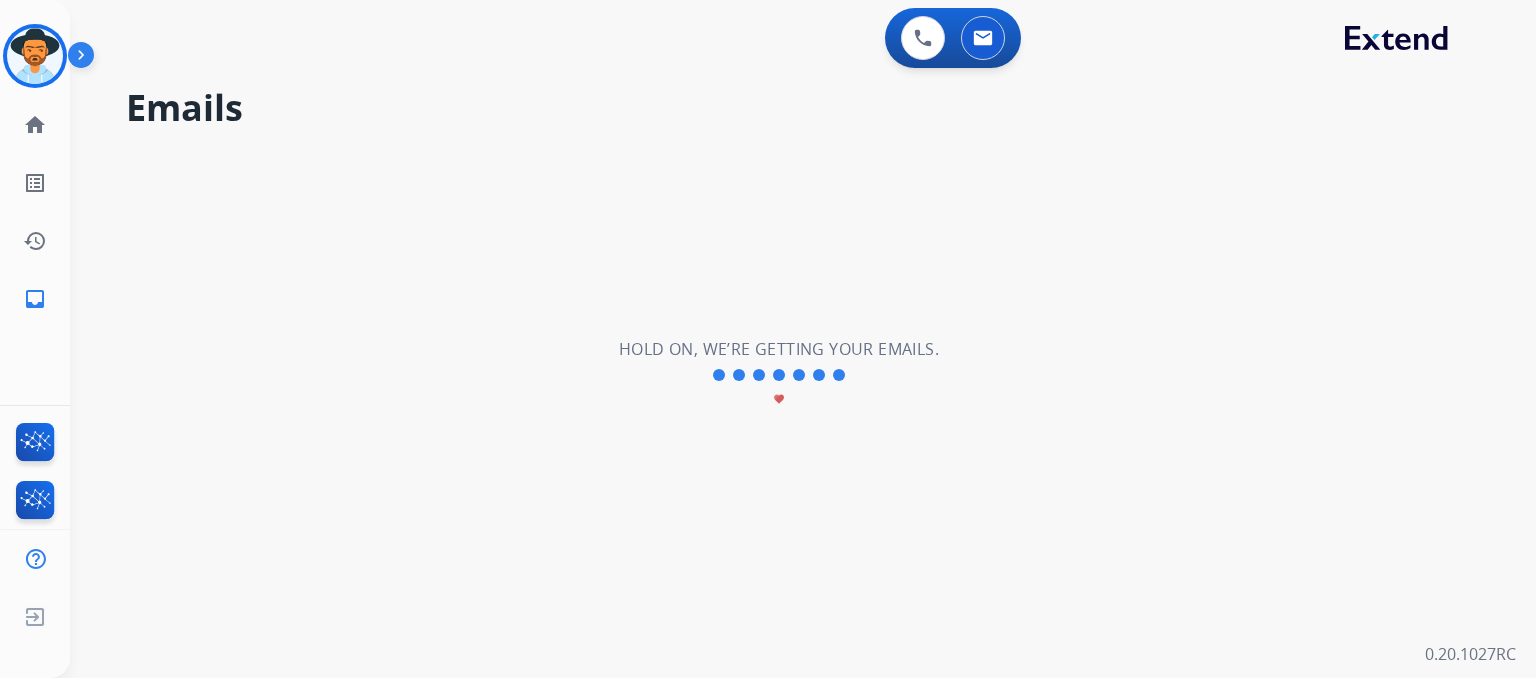 scroll, scrollTop: 0, scrollLeft: 0, axis: both 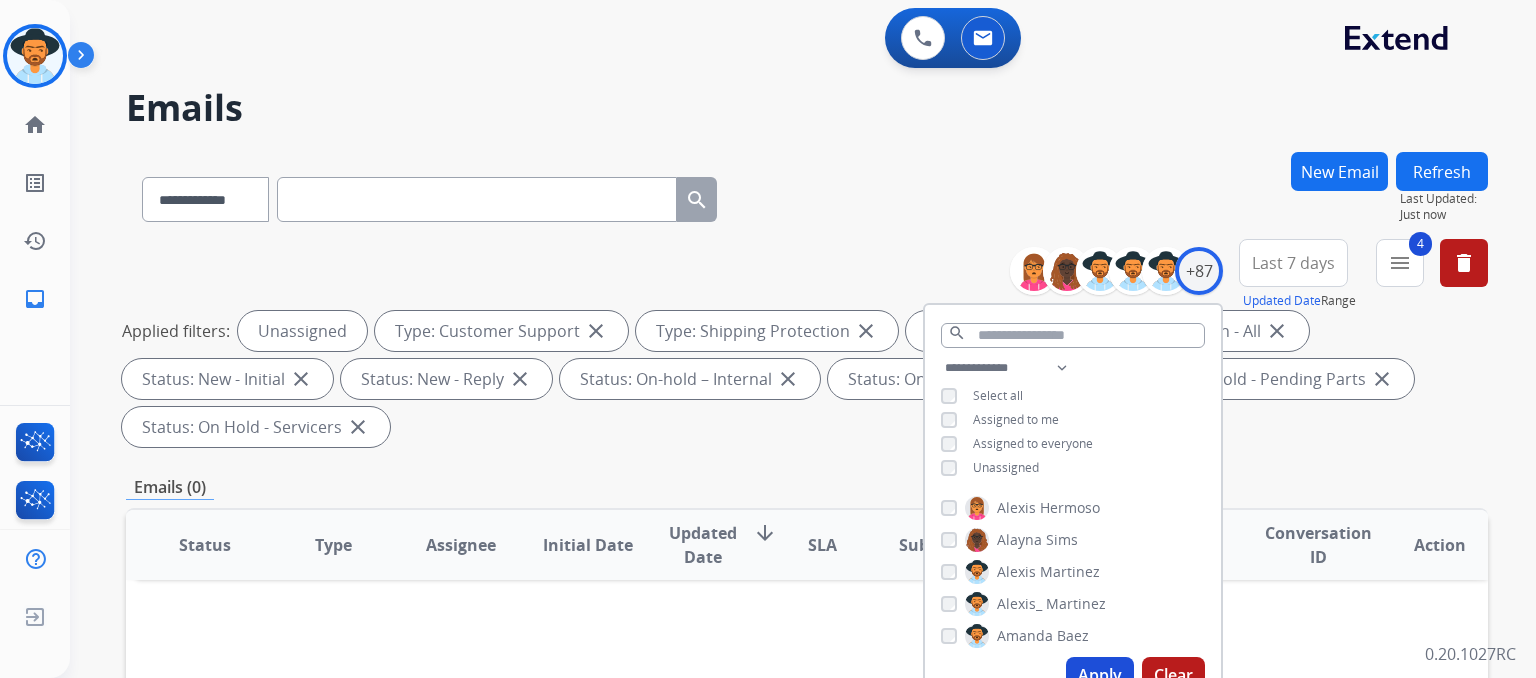 click on "**********" at bounding box center [807, 717] 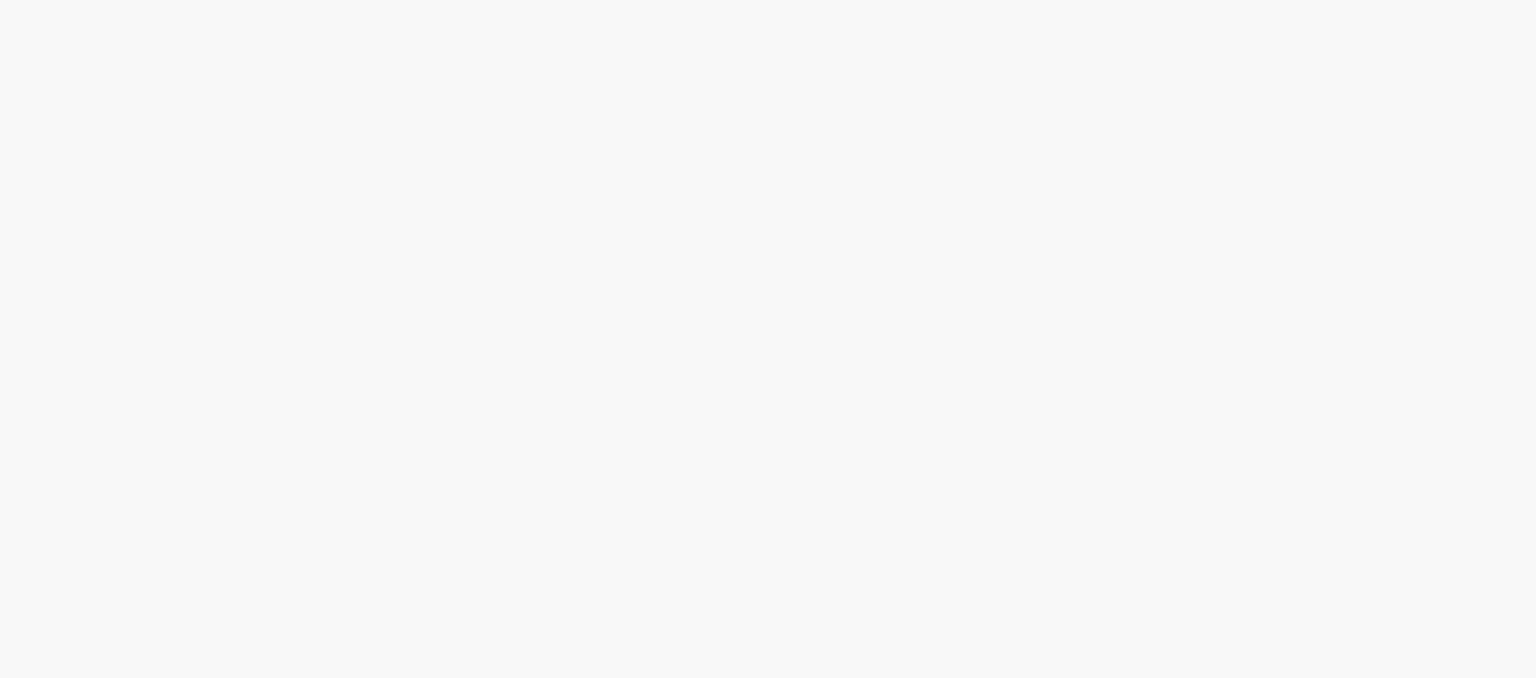 scroll, scrollTop: 0, scrollLeft: 0, axis: both 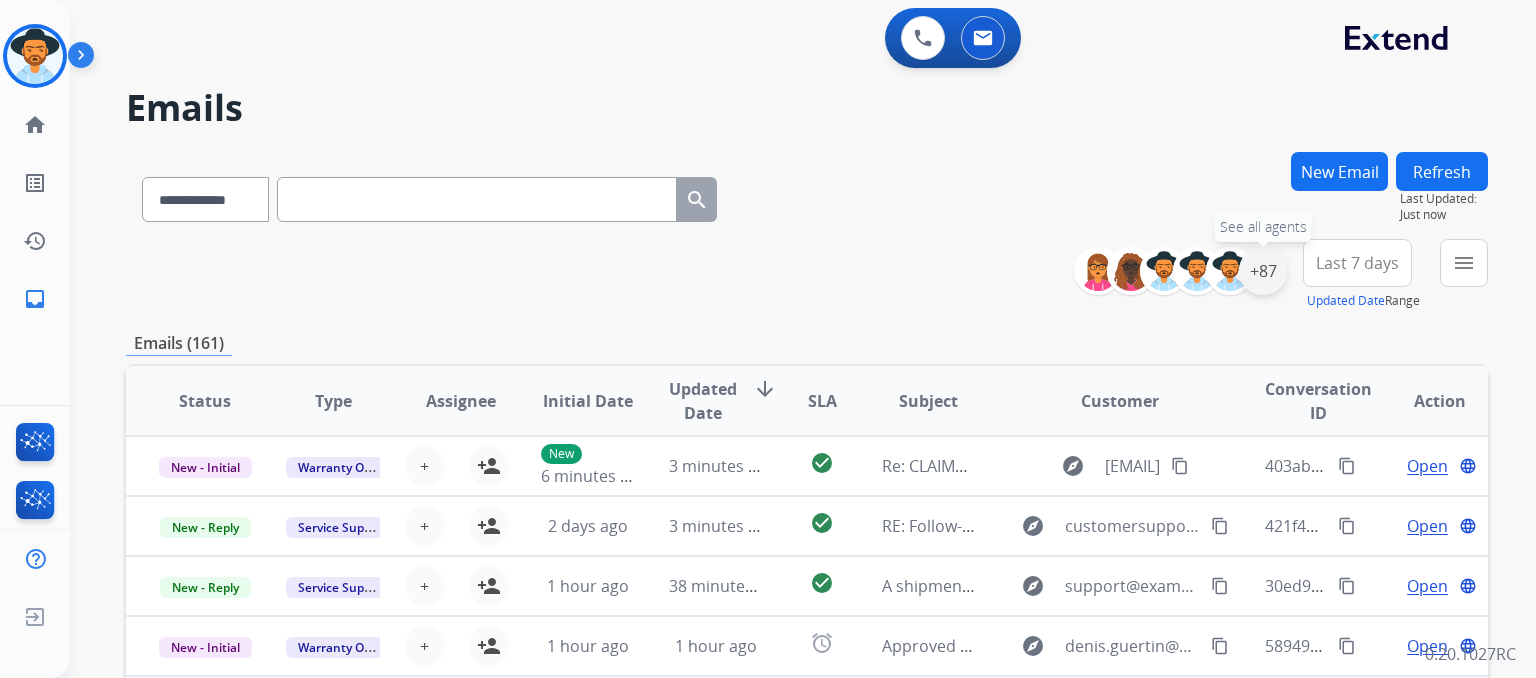 click on "+87" at bounding box center (1263, 271) 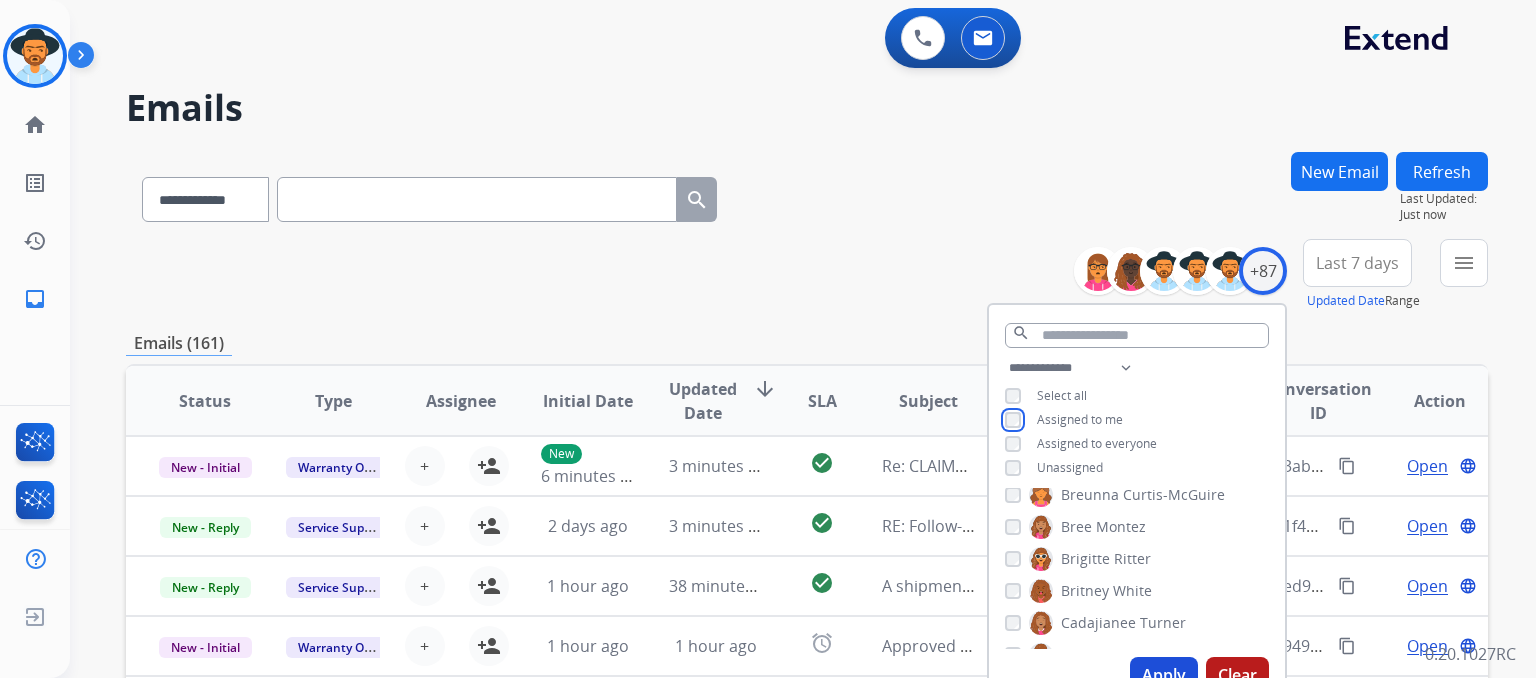 scroll, scrollTop: 400, scrollLeft: 0, axis: vertical 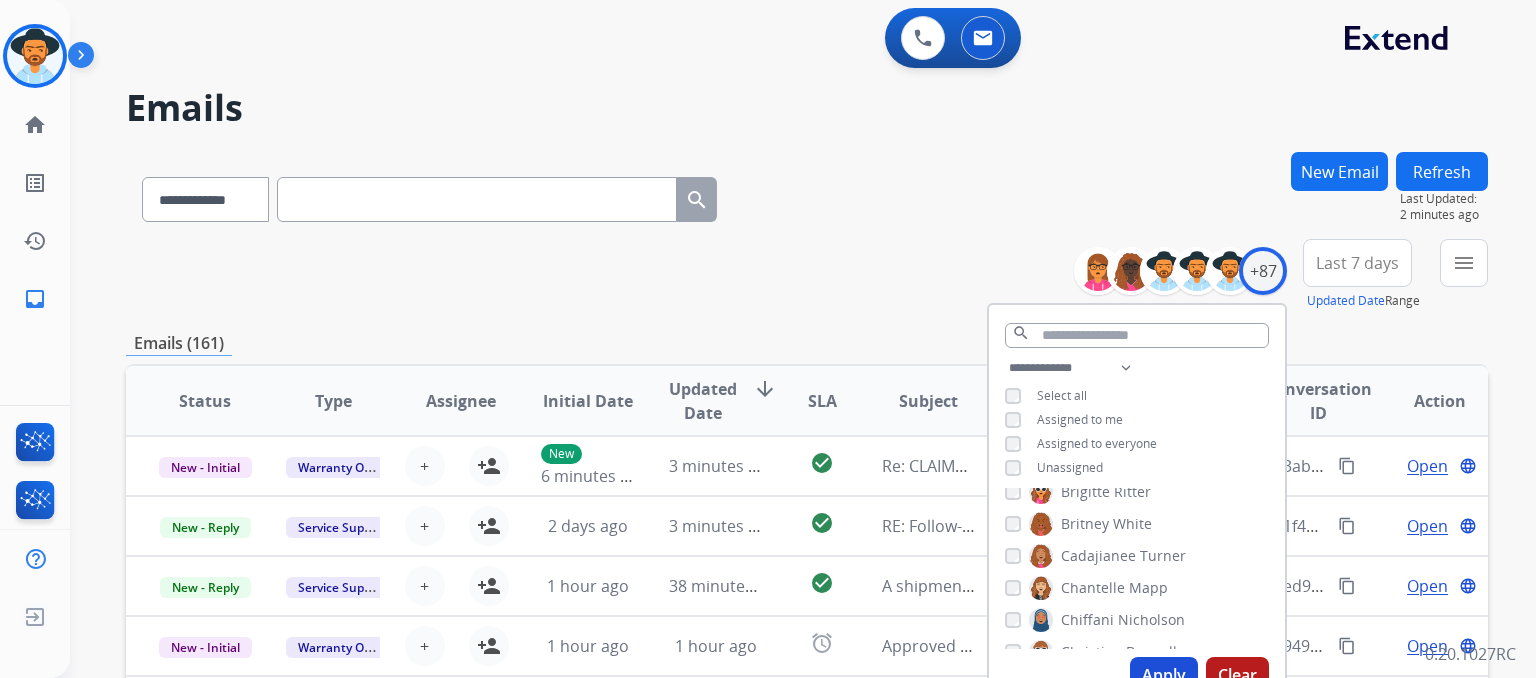 click on "Apply" at bounding box center (1164, 675) 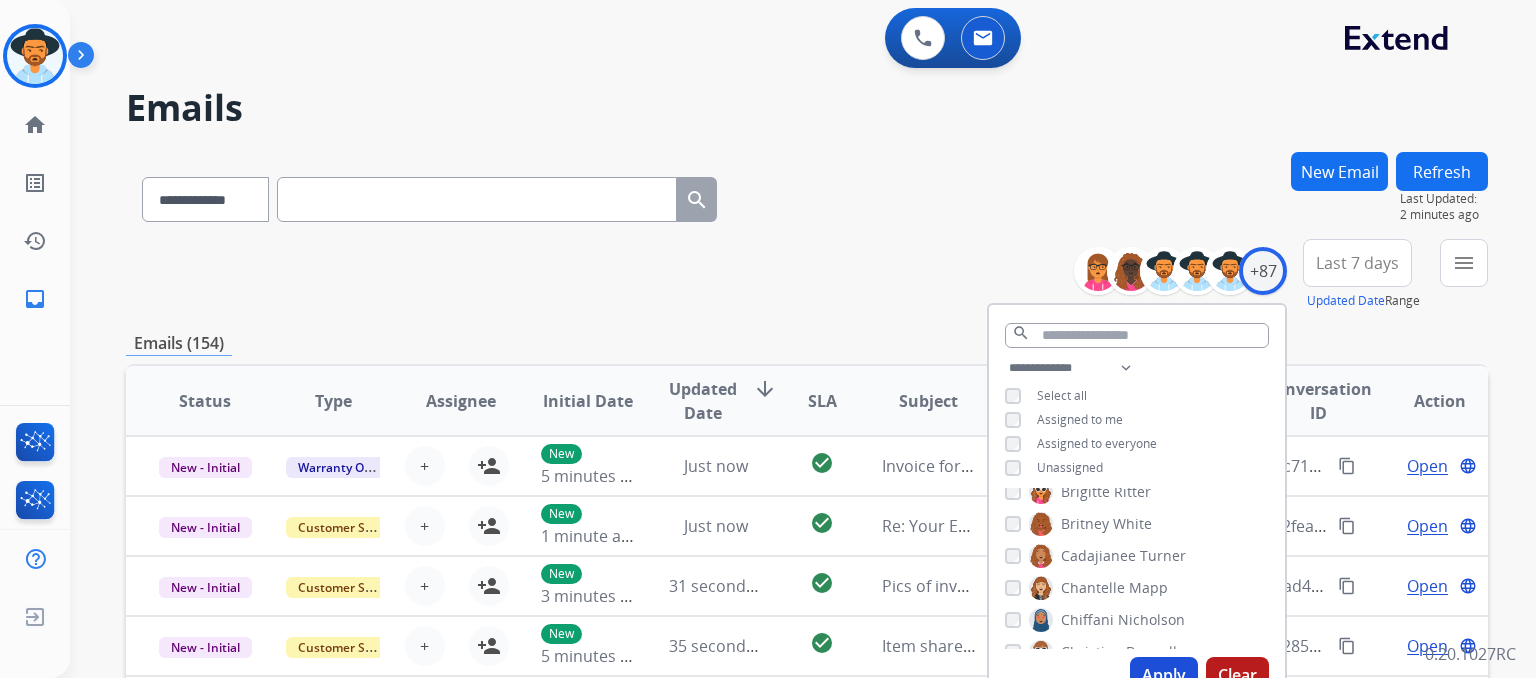 click on "**********" at bounding box center (807, 275) 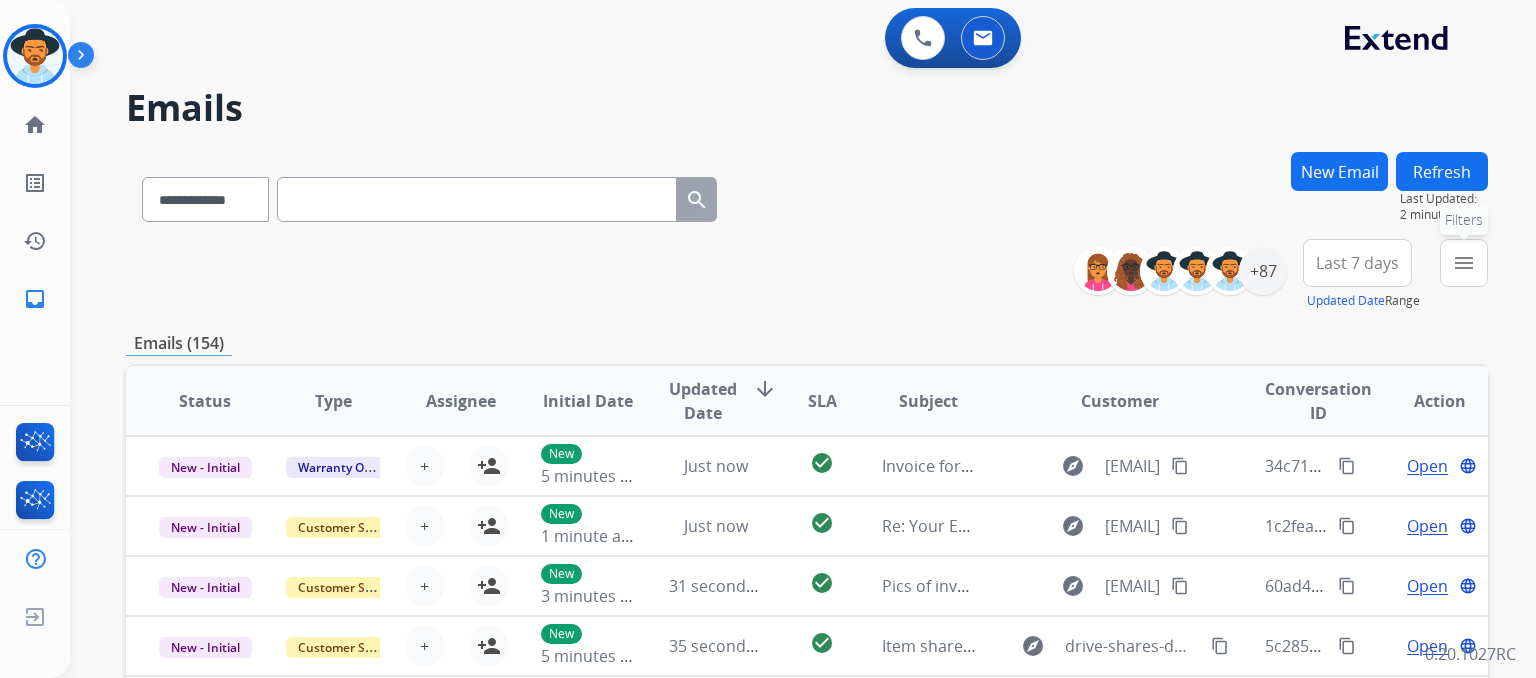 click on "menu" at bounding box center [1464, 263] 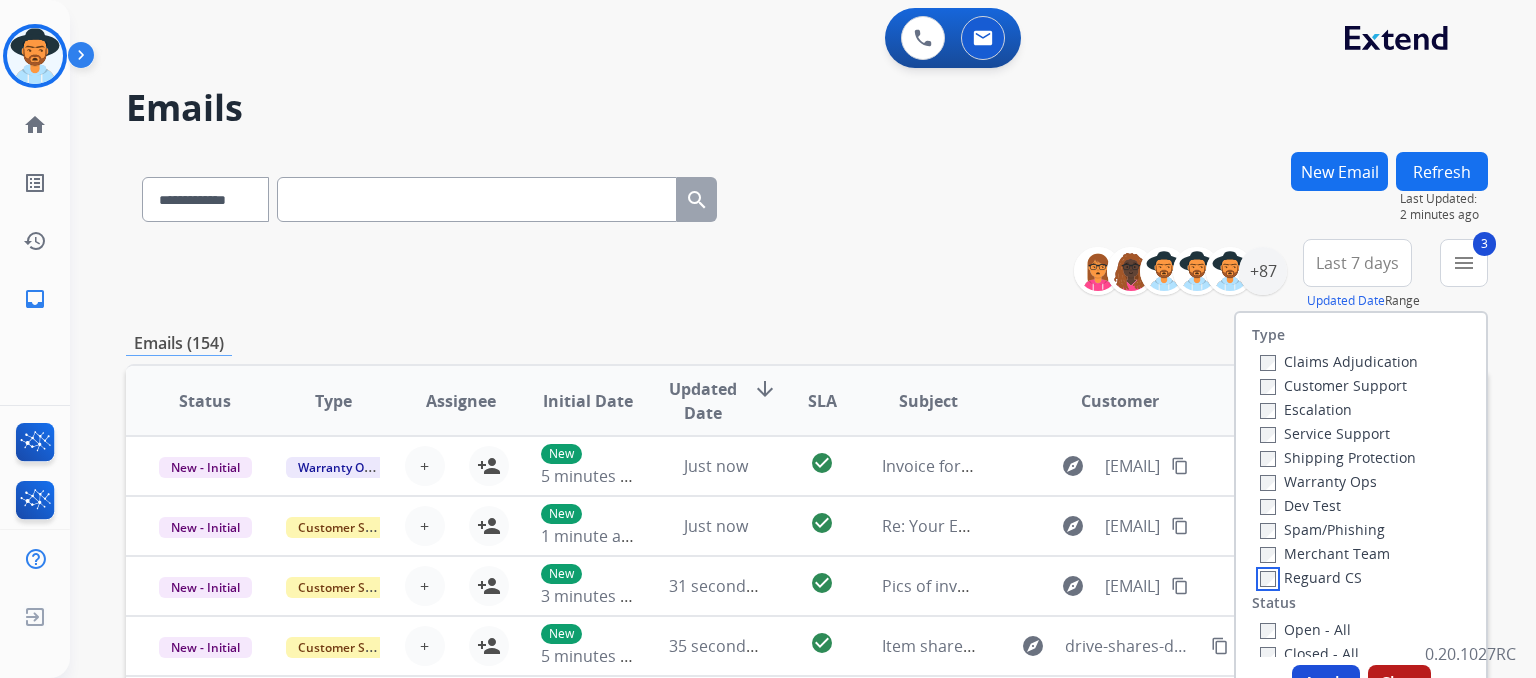scroll, scrollTop: 200, scrollLeft: 0, axis: vertical 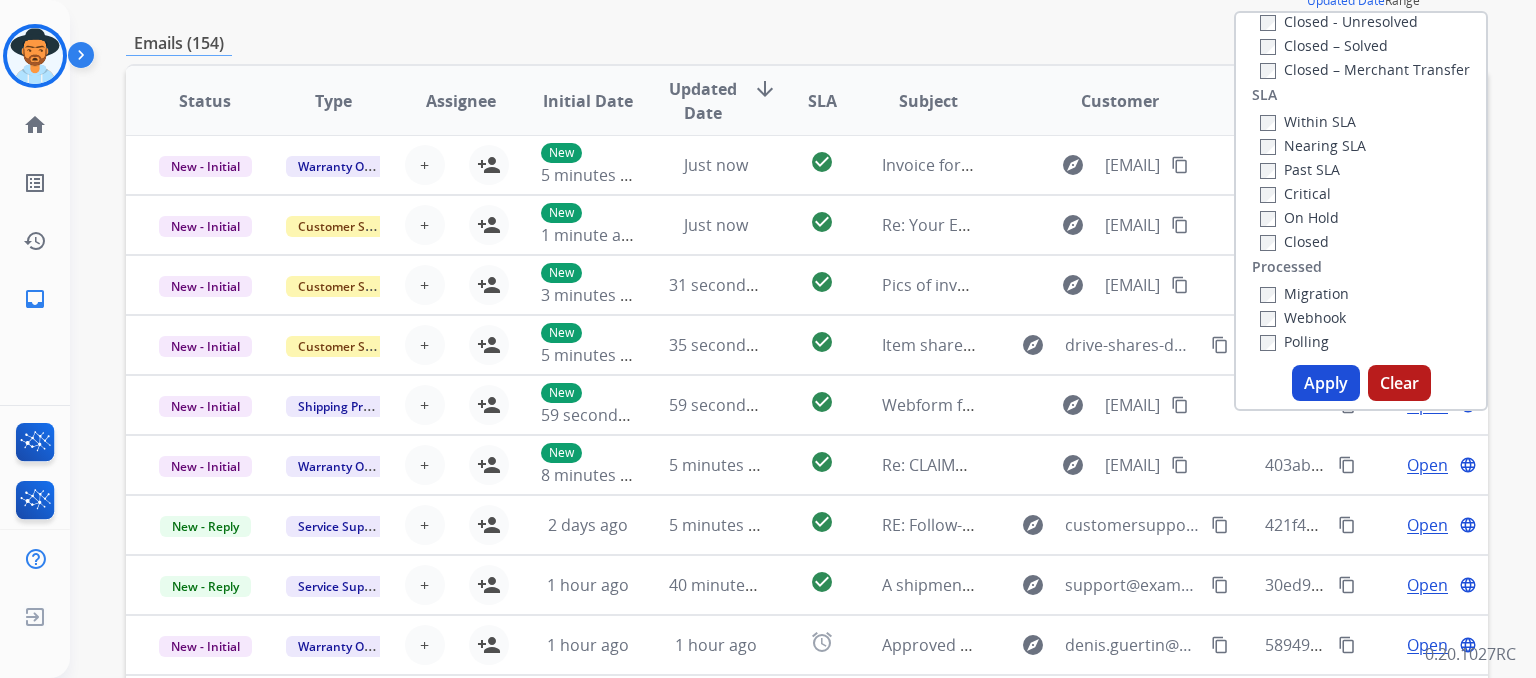 click on "Apply" at bounding box center (1326, 383) 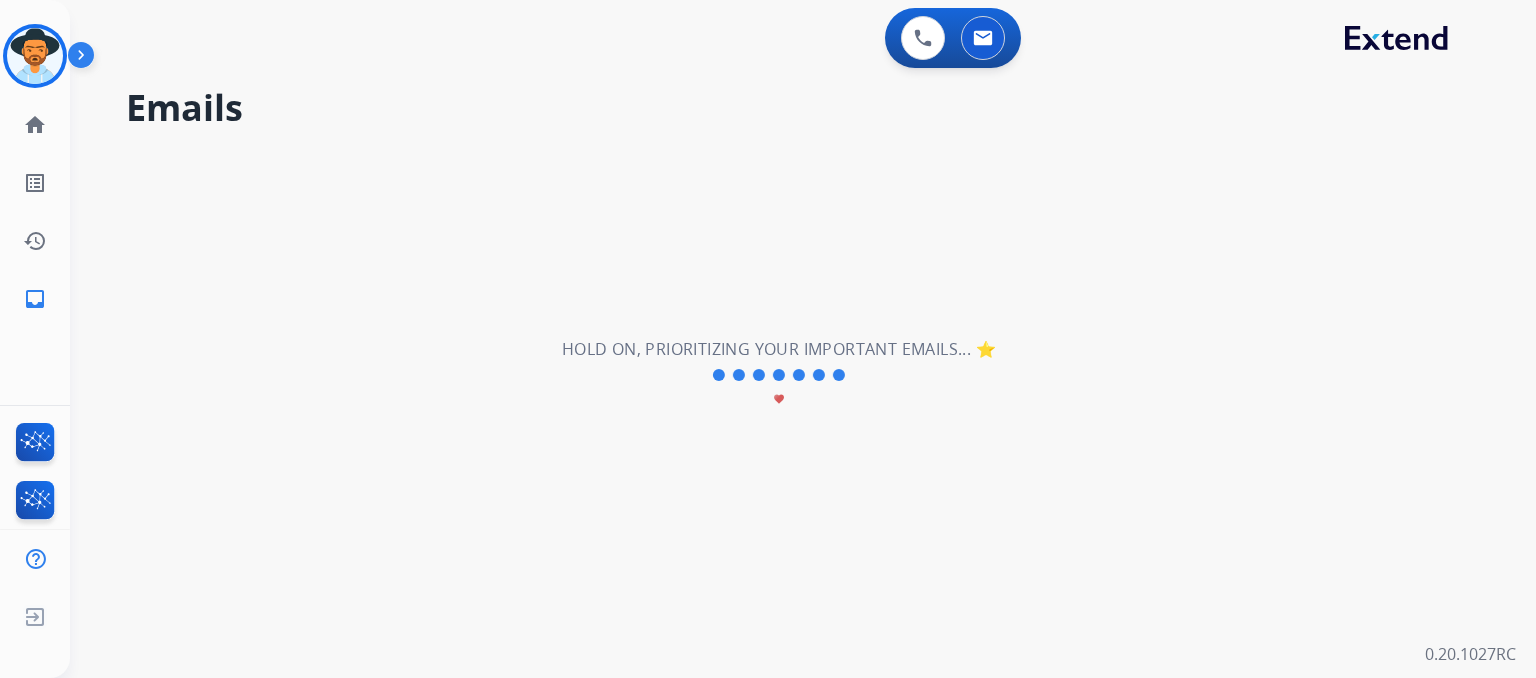 scroll, scrollTop: 0, scrollLeft: 0, axis: both 